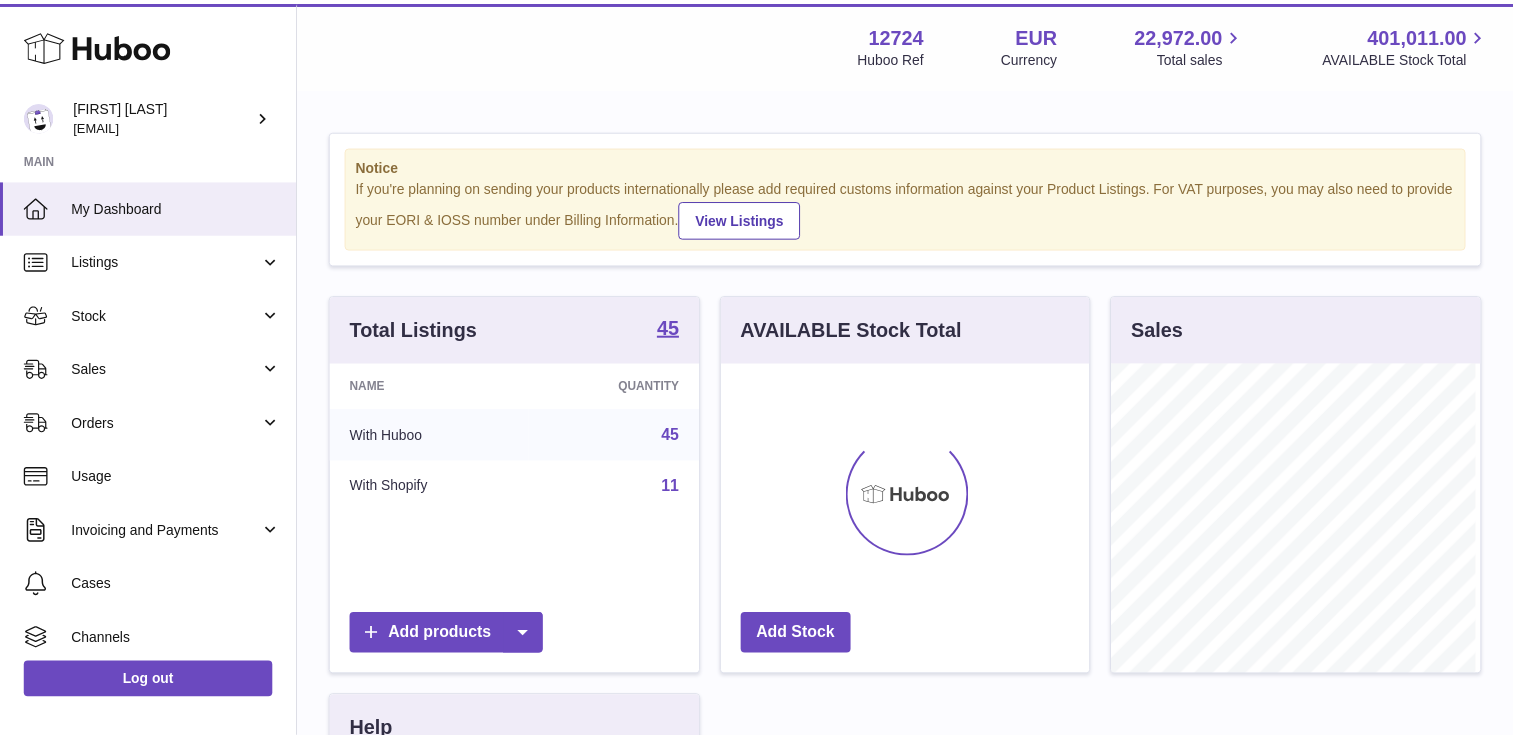 scroll, scrollTop: 0, scrollLeft: 0, axis: both 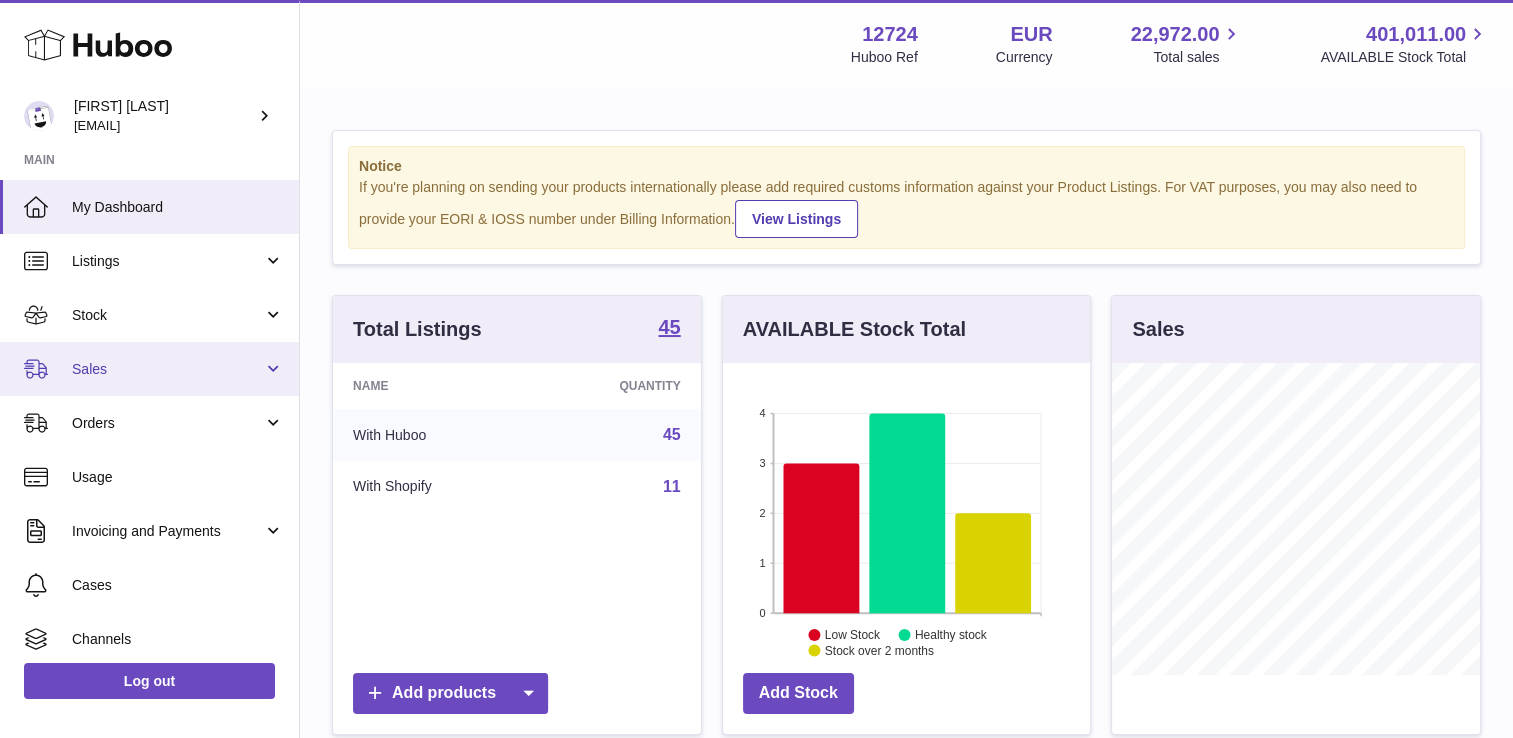 click on "Sales" at bounding box center [149, 369] 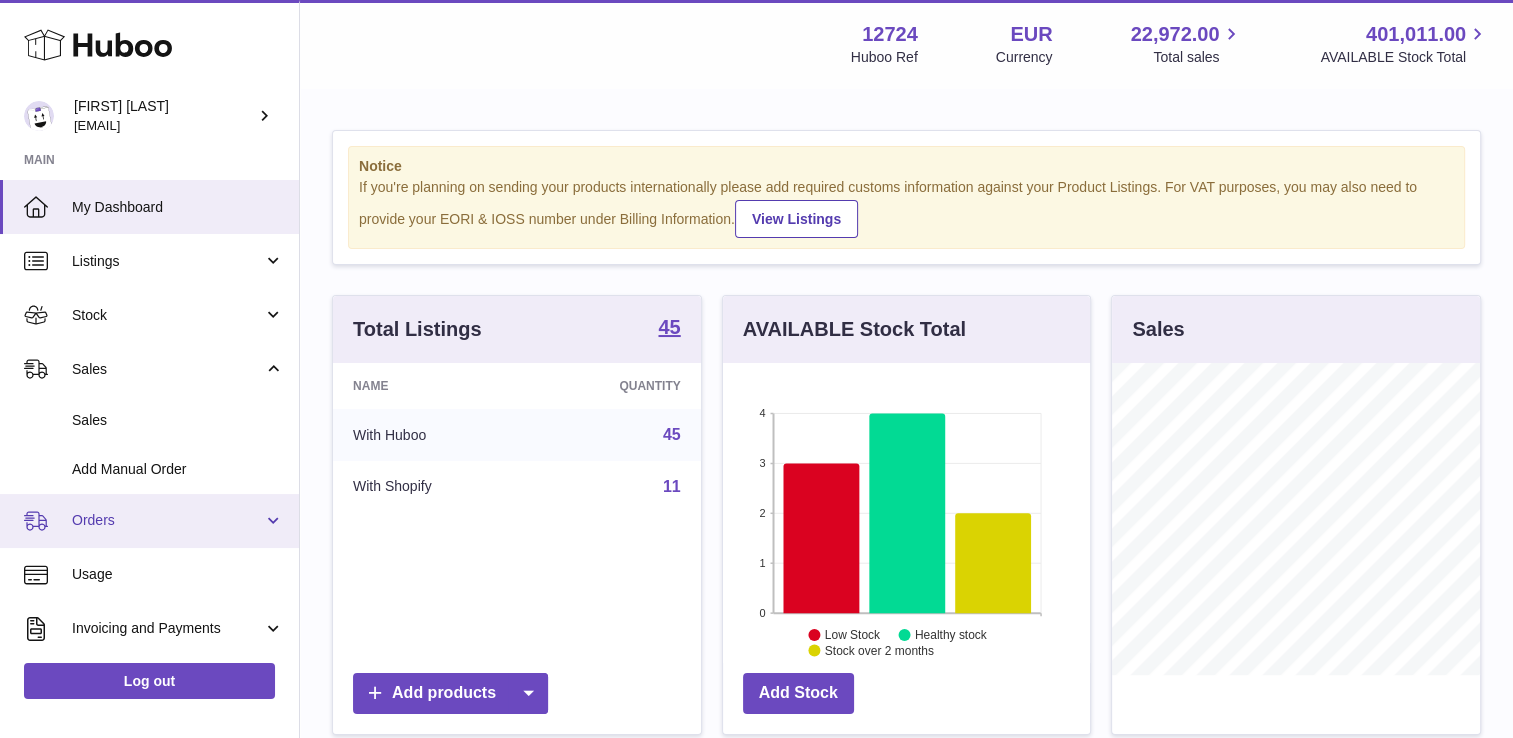 click on "Orders" at bounding box center (149, 521) 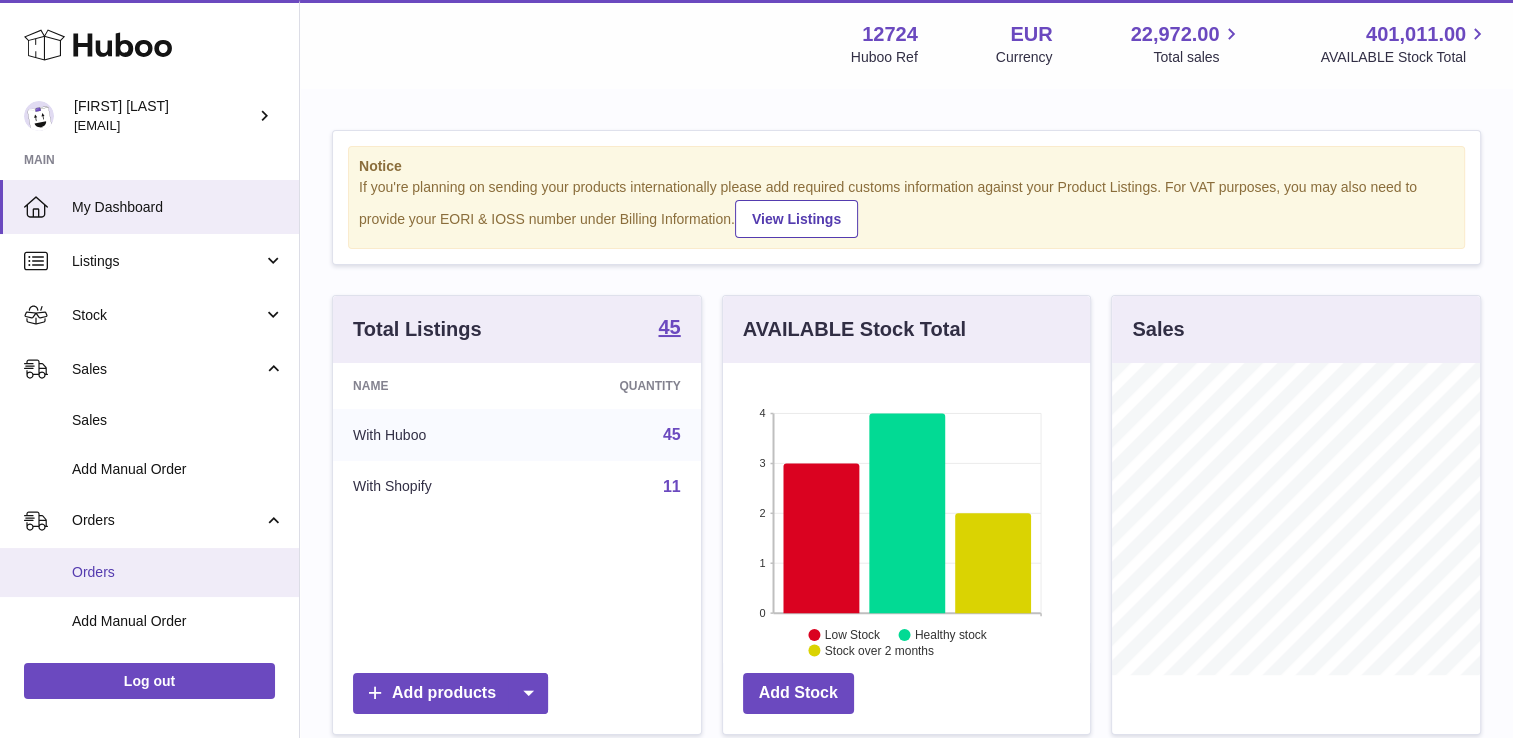 click on "Orders" at bounding box center [178, 572] 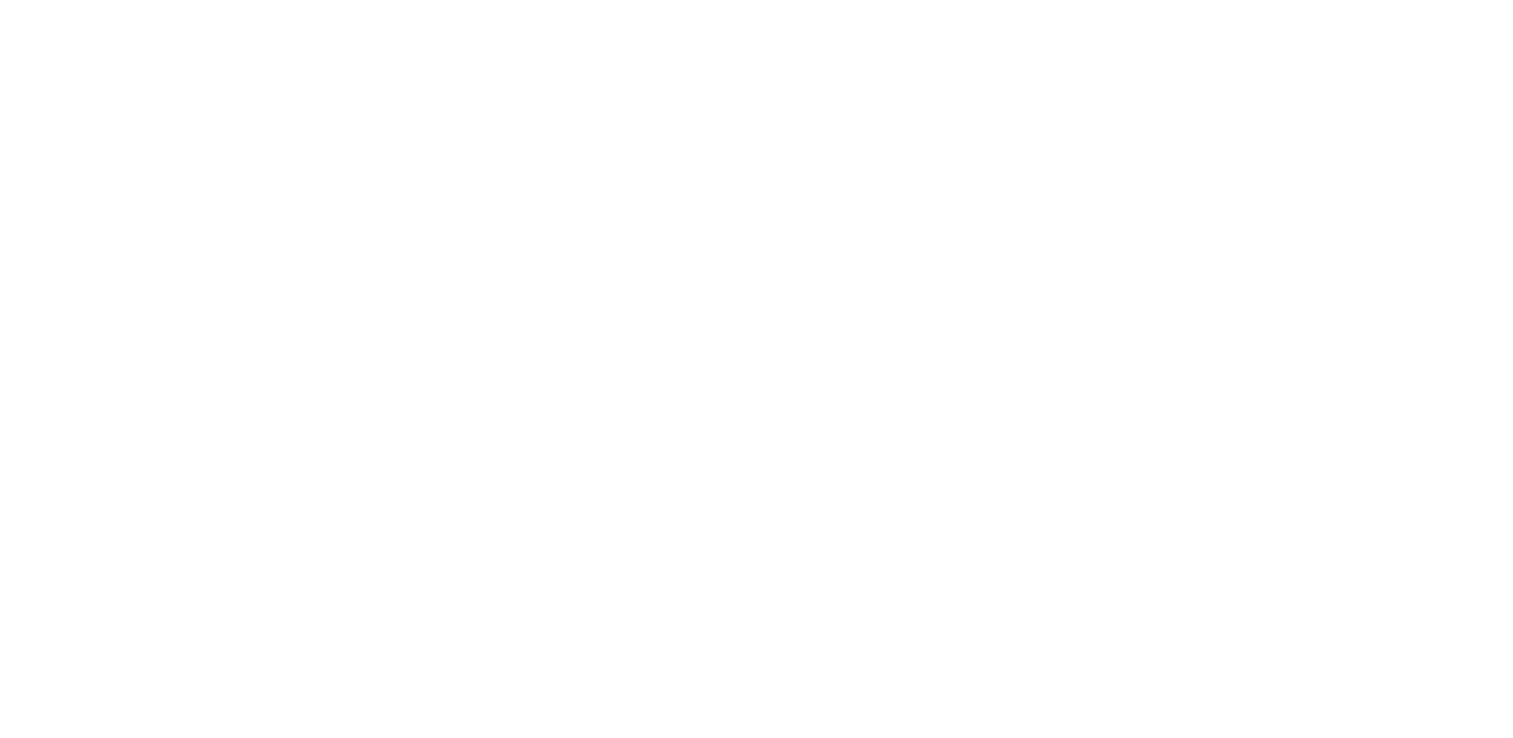 scroll, scrollTop: 0, scrollLeft: 0, axis: both 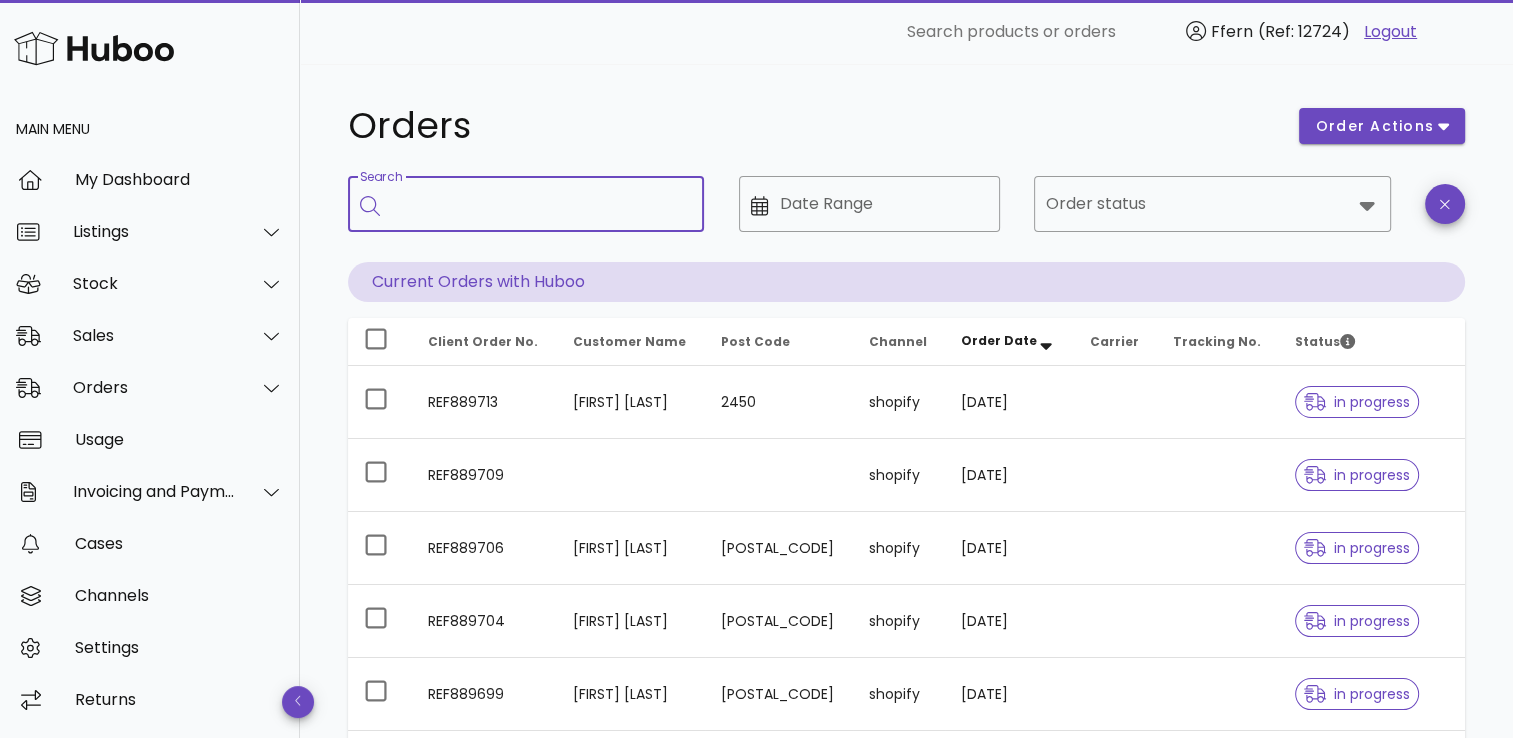 click on "Search" at bounding box center (540, 204) 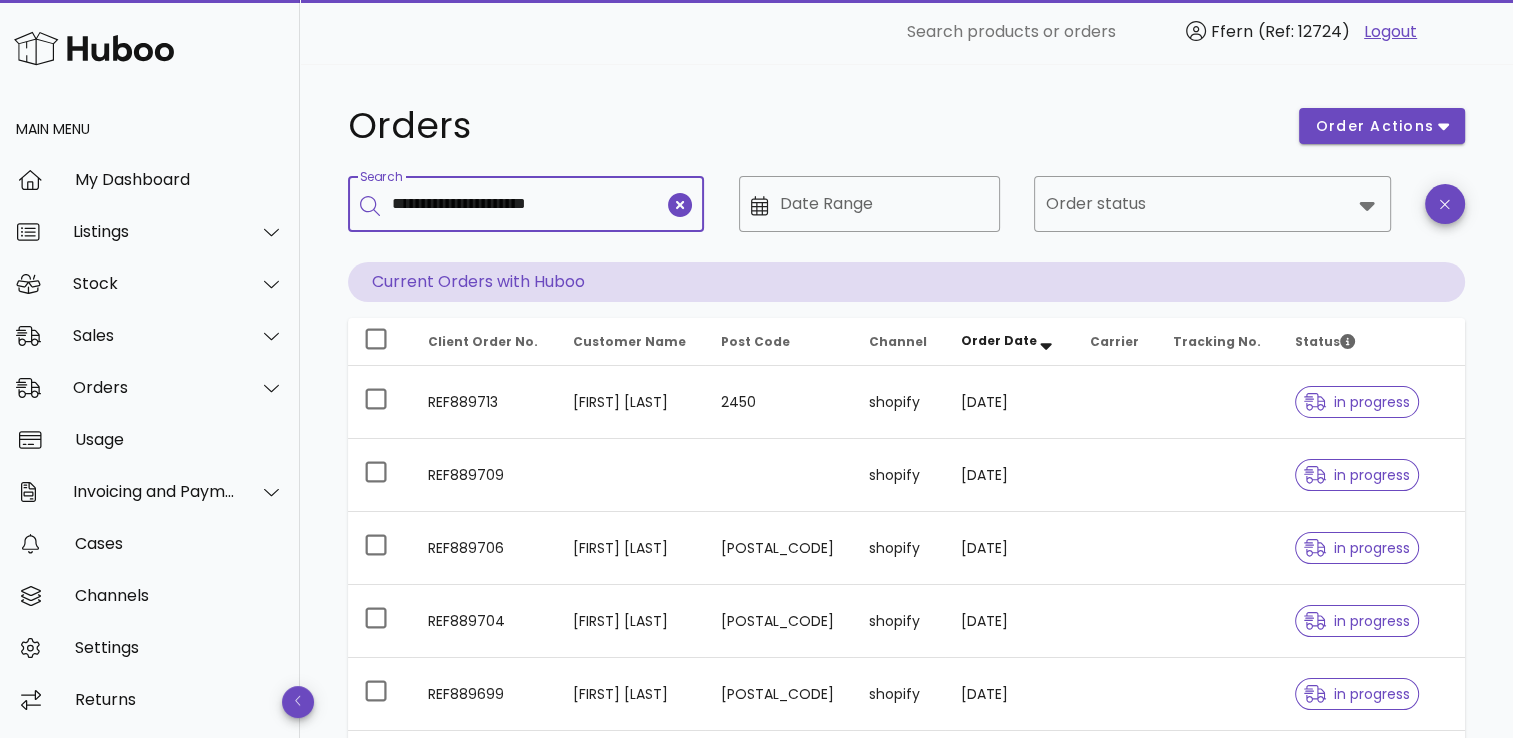 type on "**********" 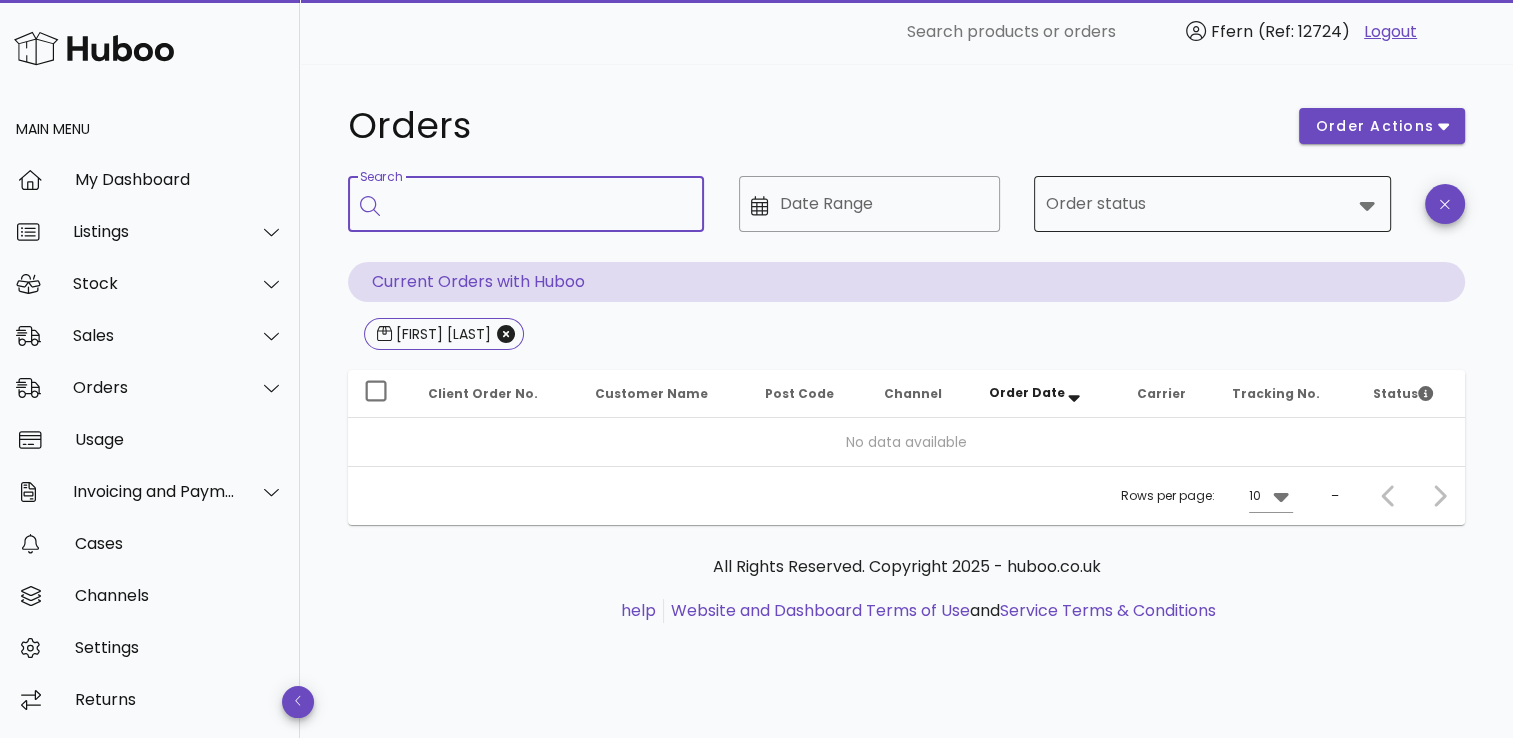 click at bounding box center [1198, 204] 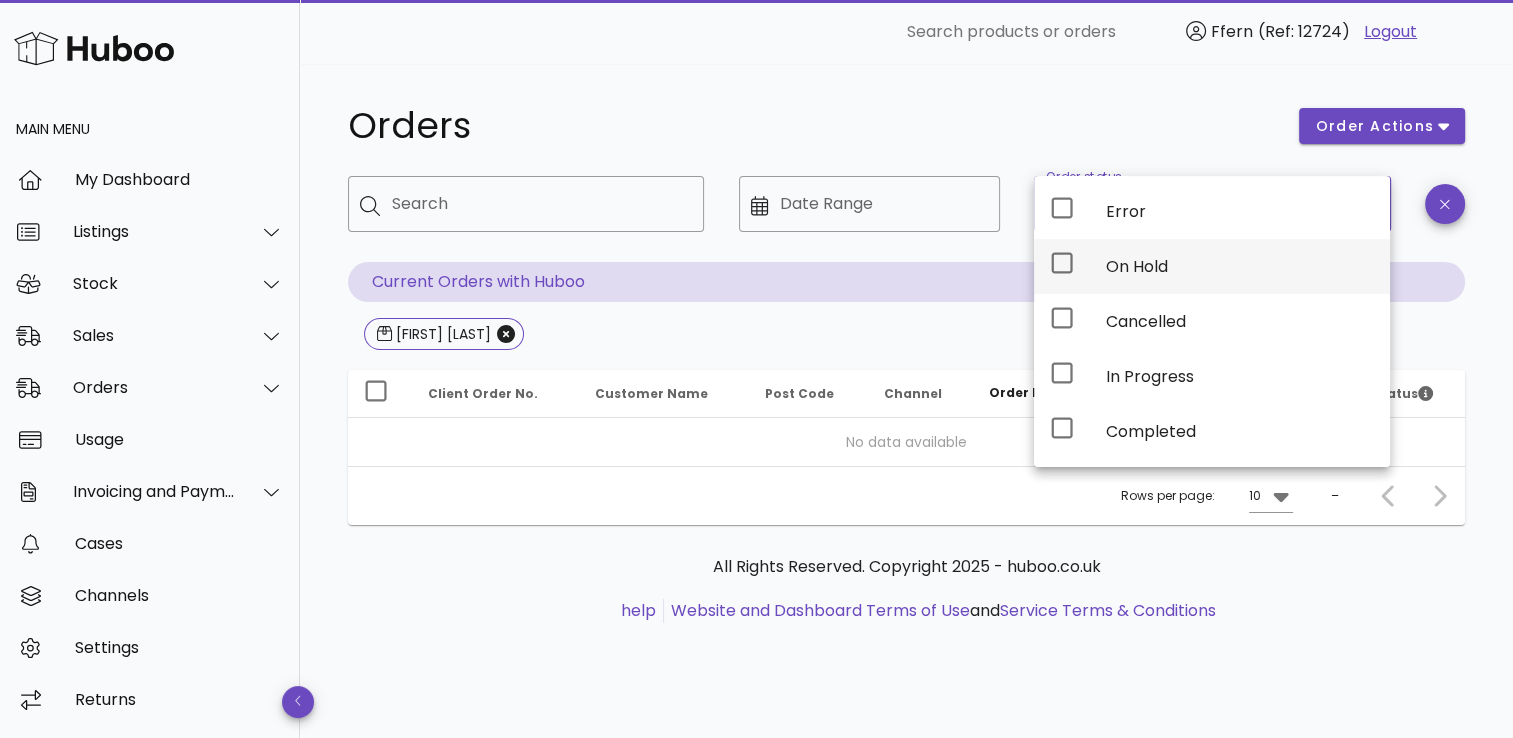 click 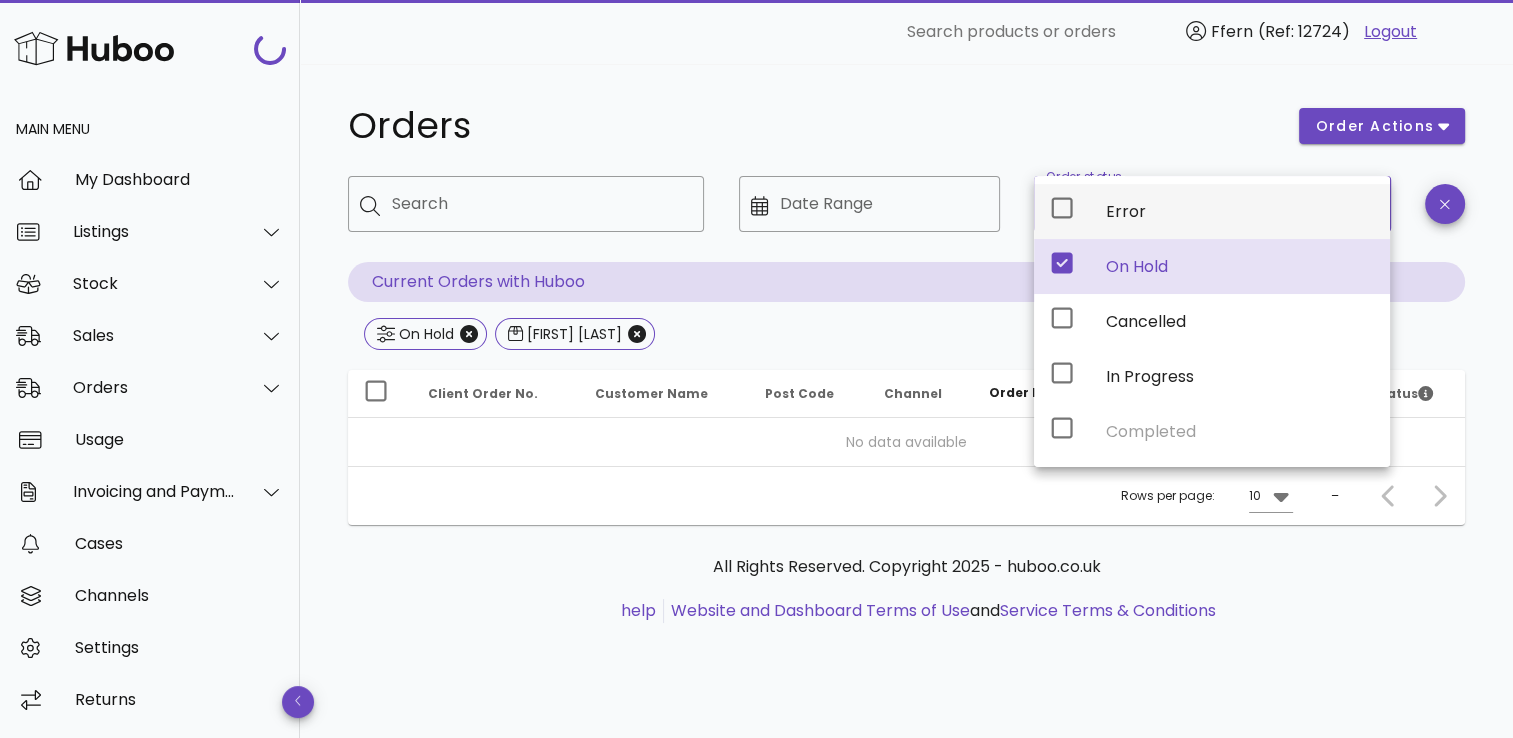 click 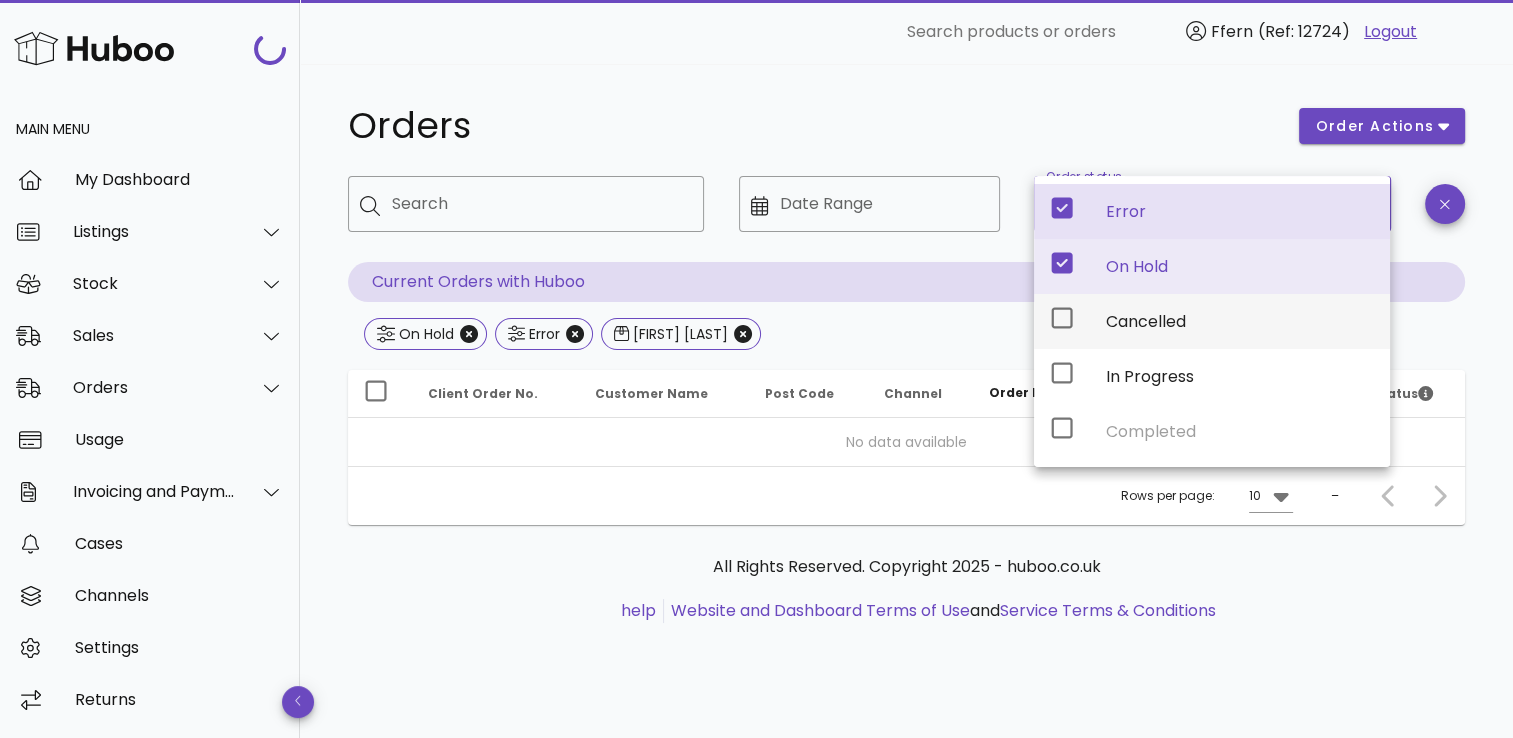 click 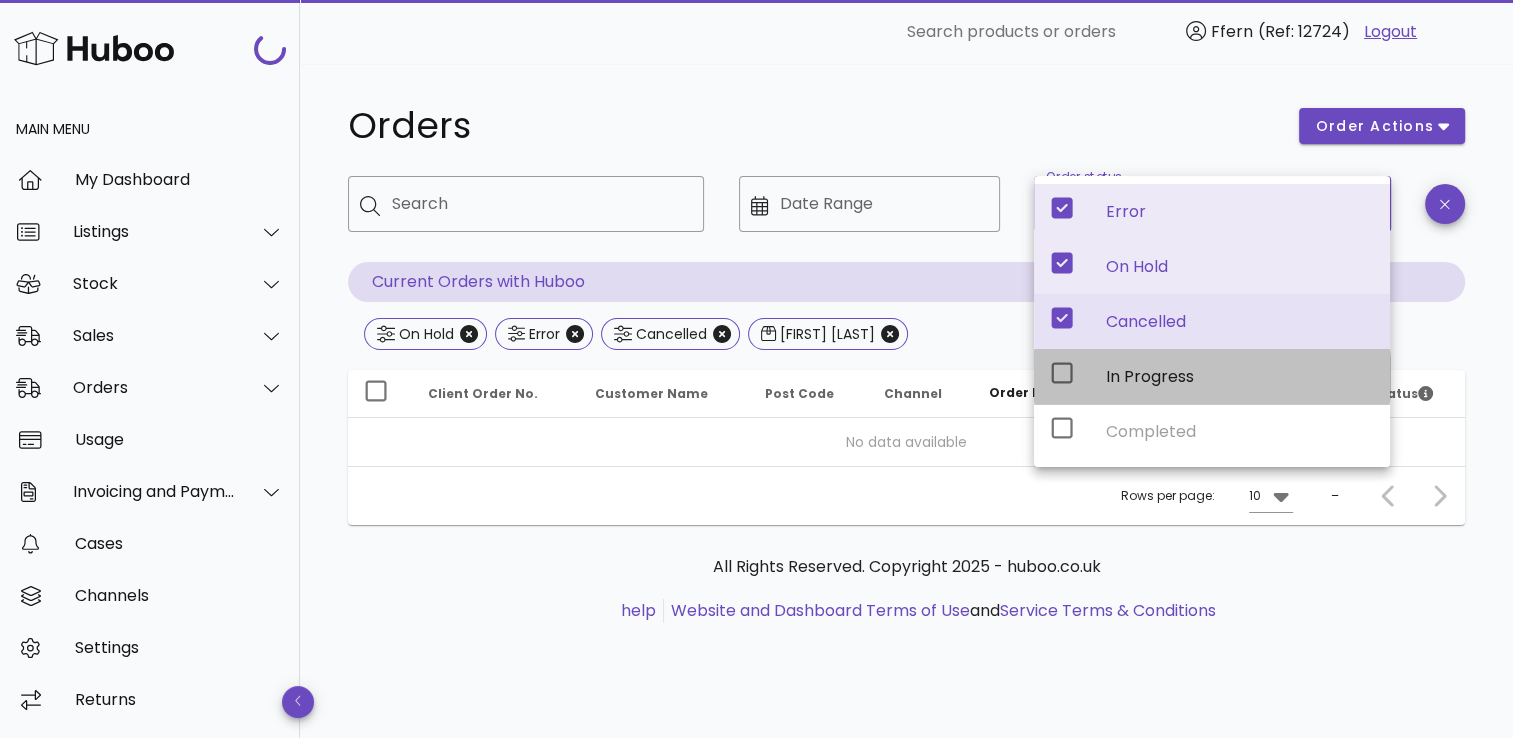 click 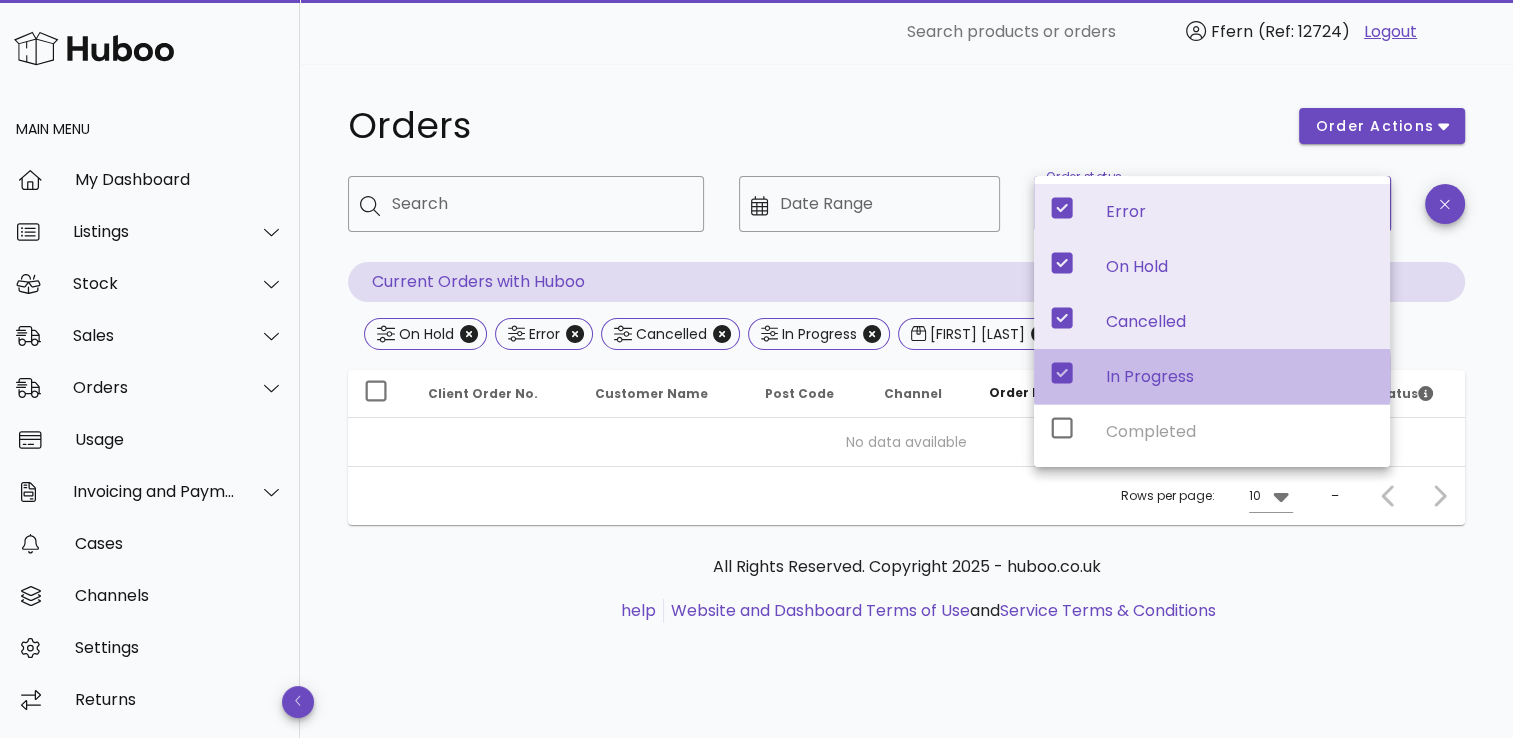 click 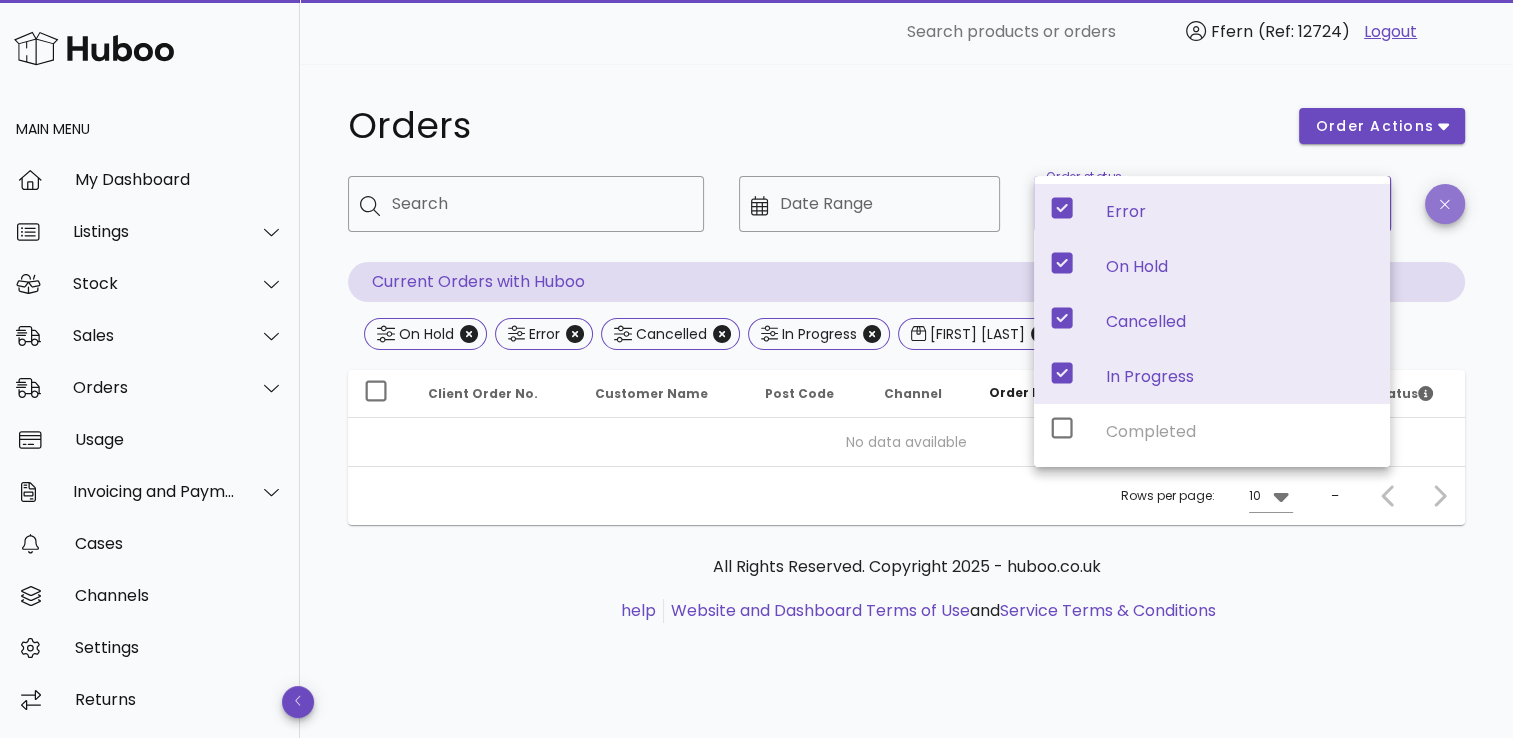 click at bounding box center (1445, 204) 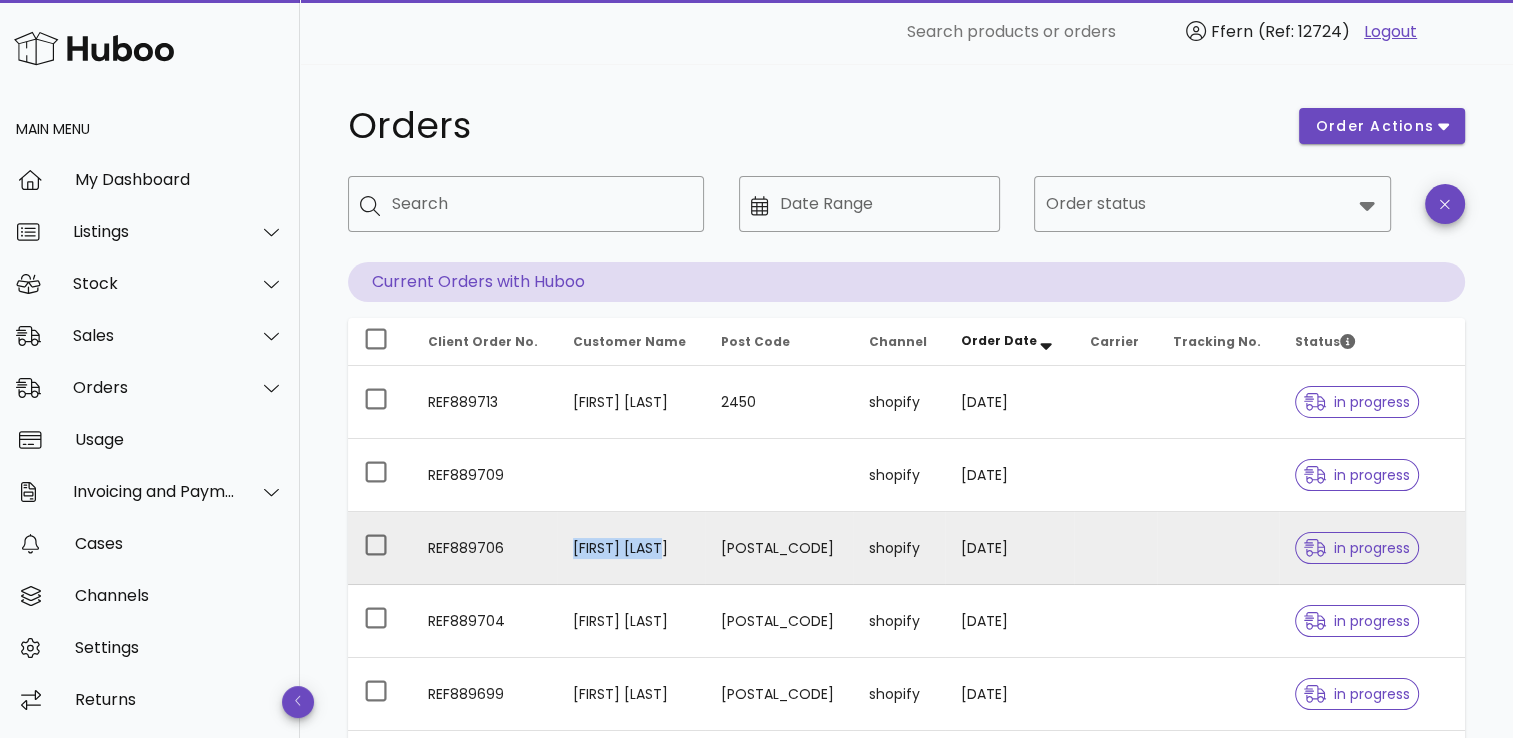 drag, startPoint x: 692, startPoint y: 546, endPoint x: 559, endPoint y: 535, distance: 133.45412 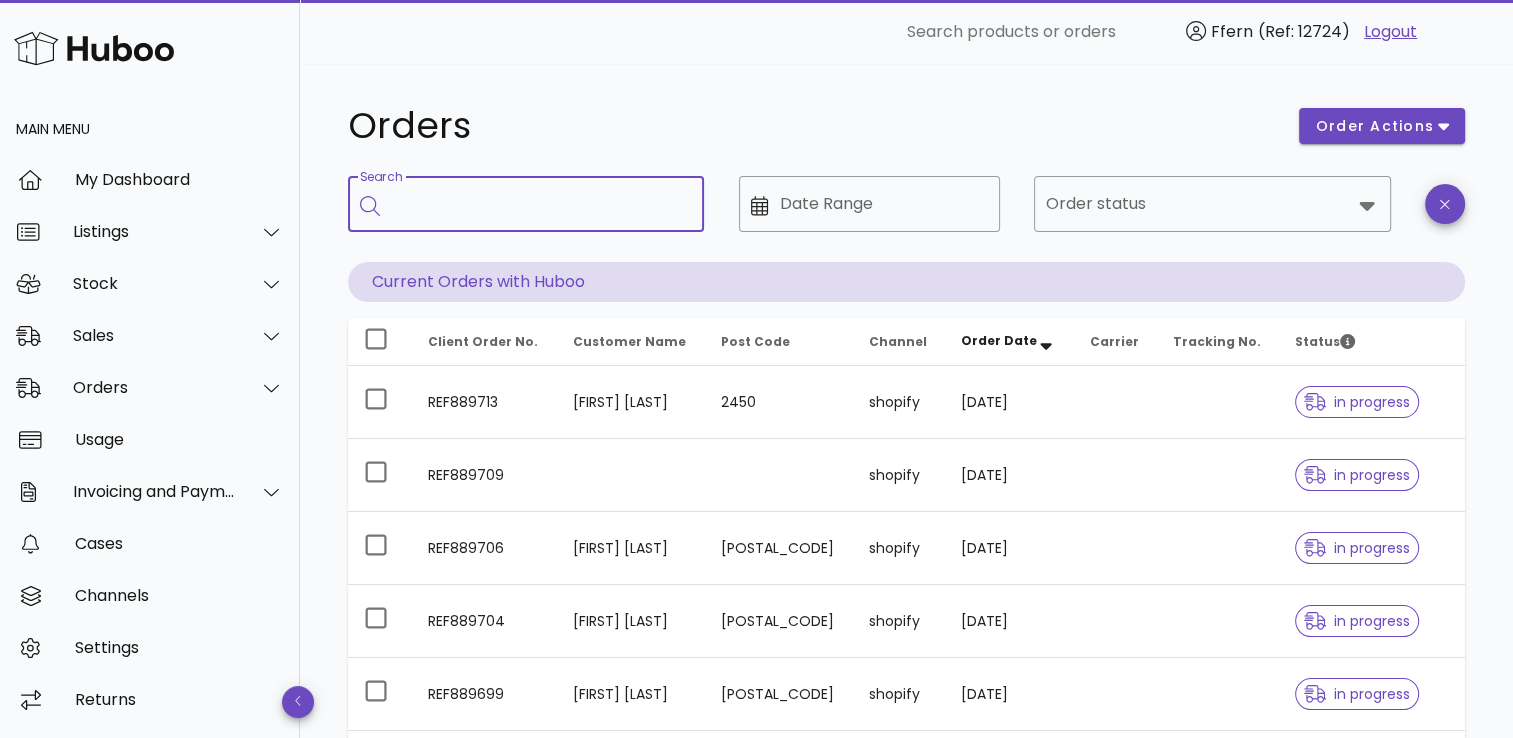 click on "Search" at bounding box center [540, 204] 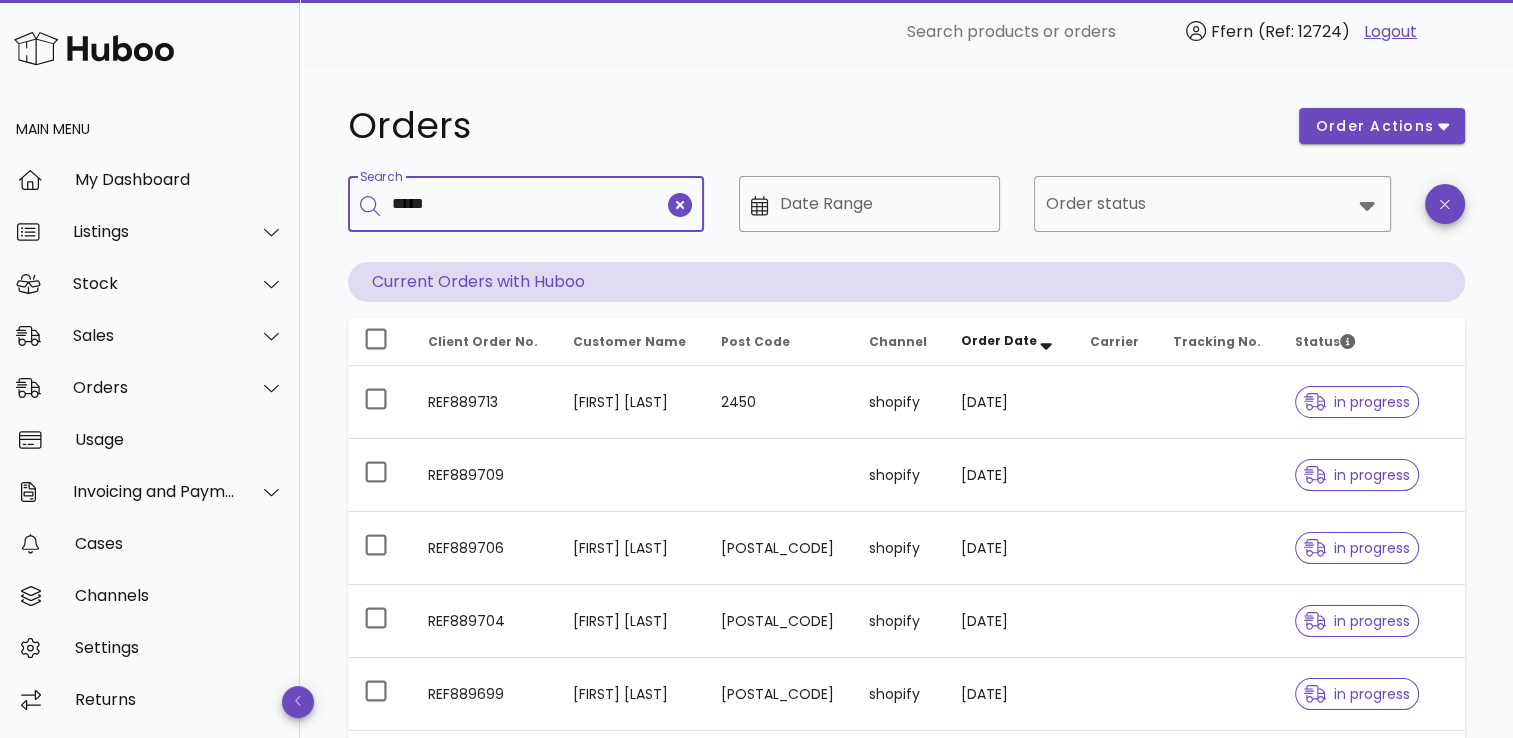 type on "*****" 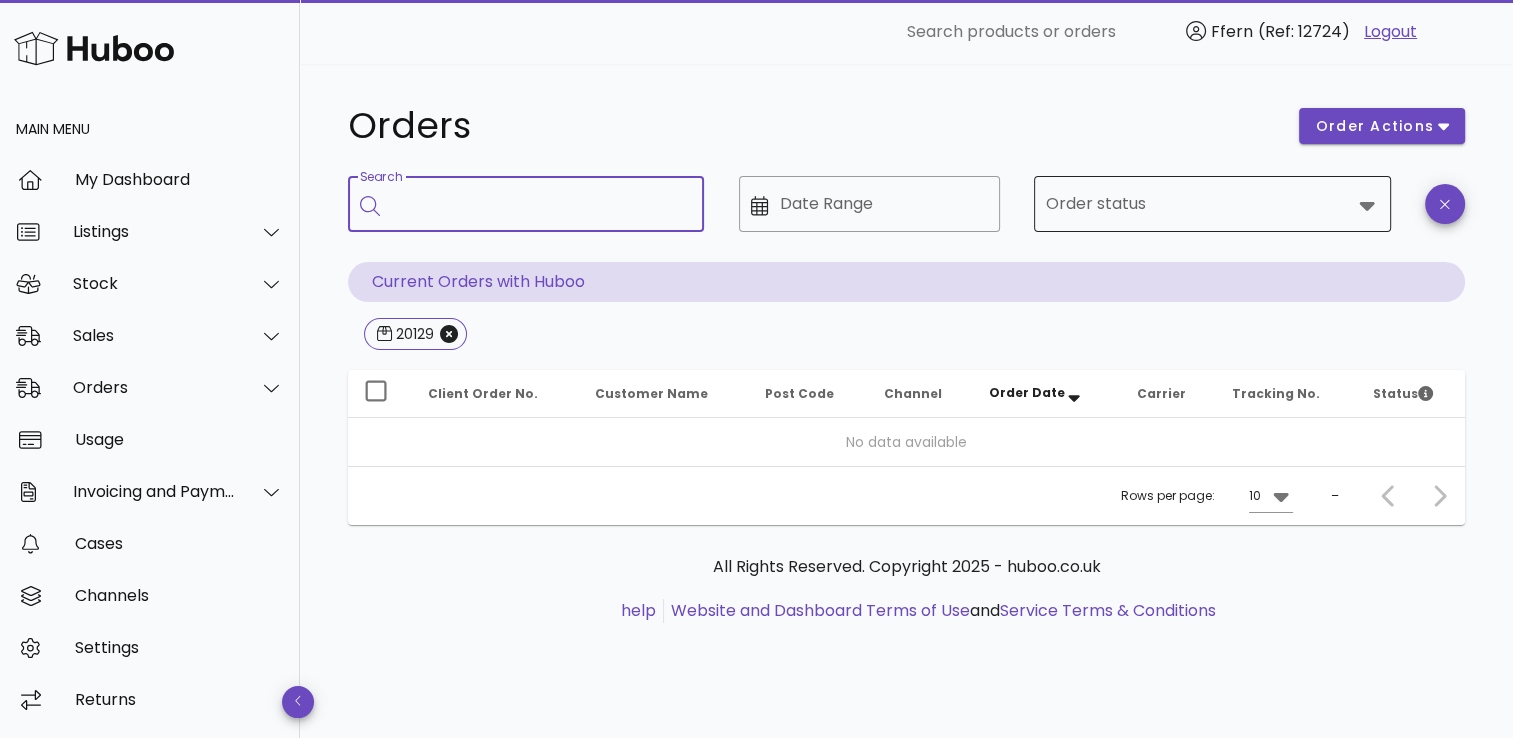 click on "Order status" at bounding box center (1198, 204) 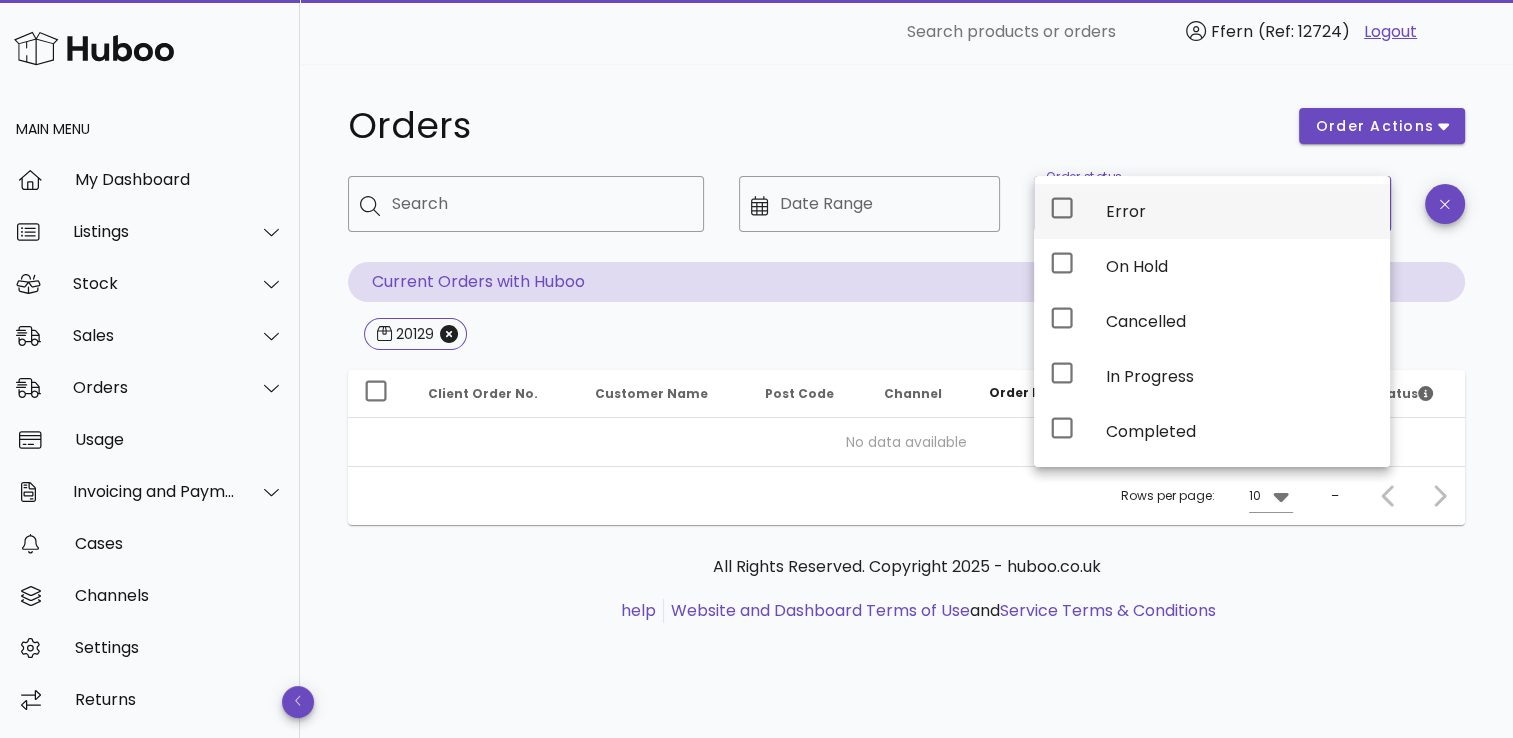 click 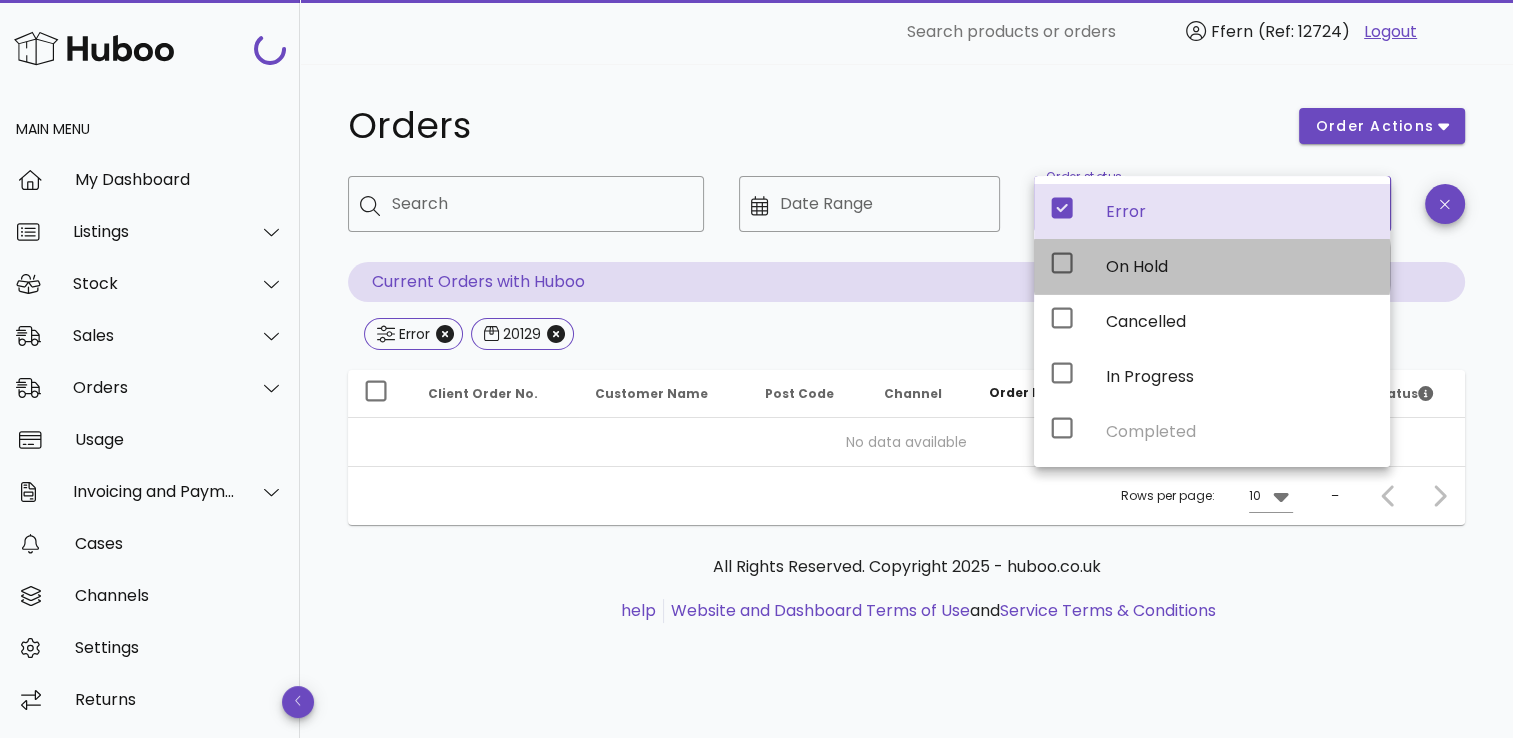 click 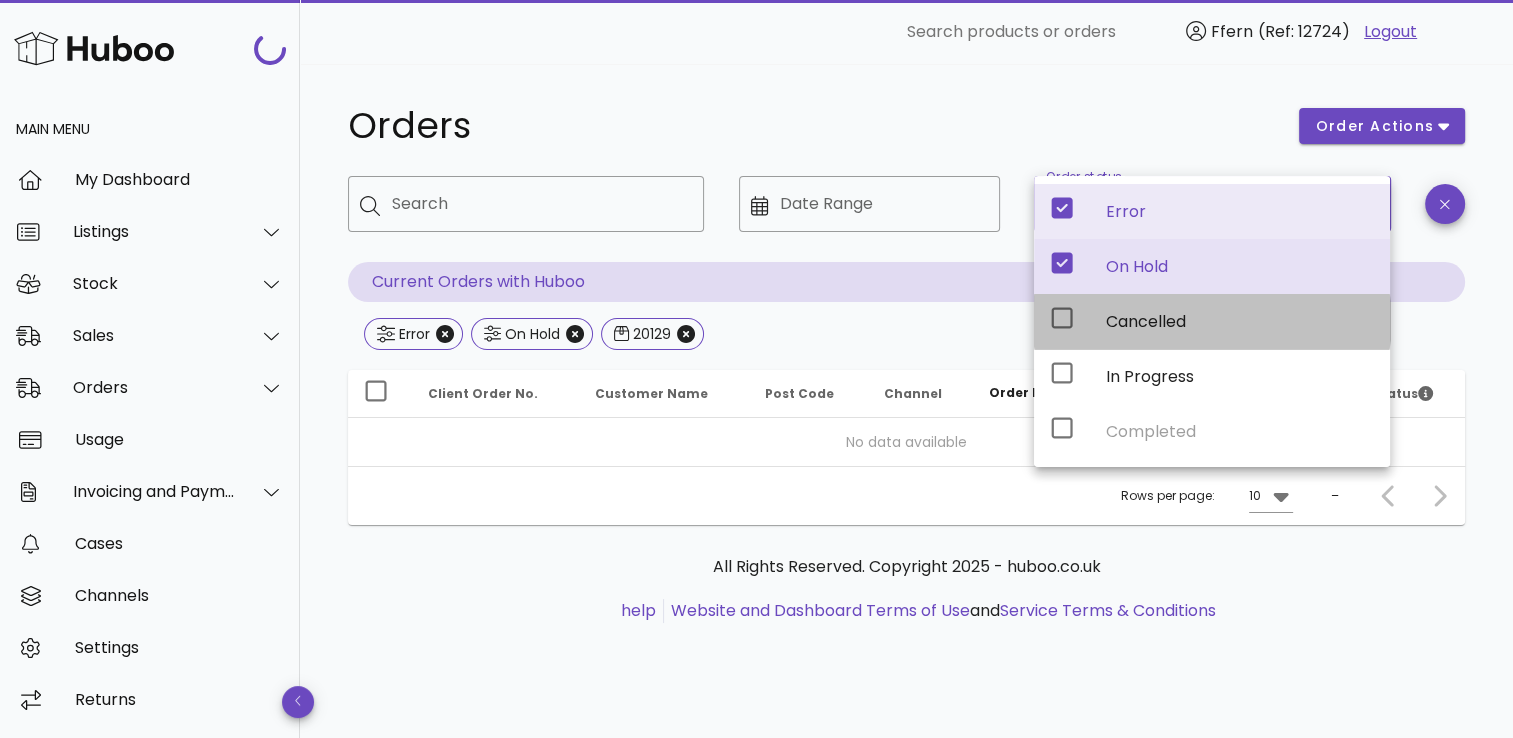 click 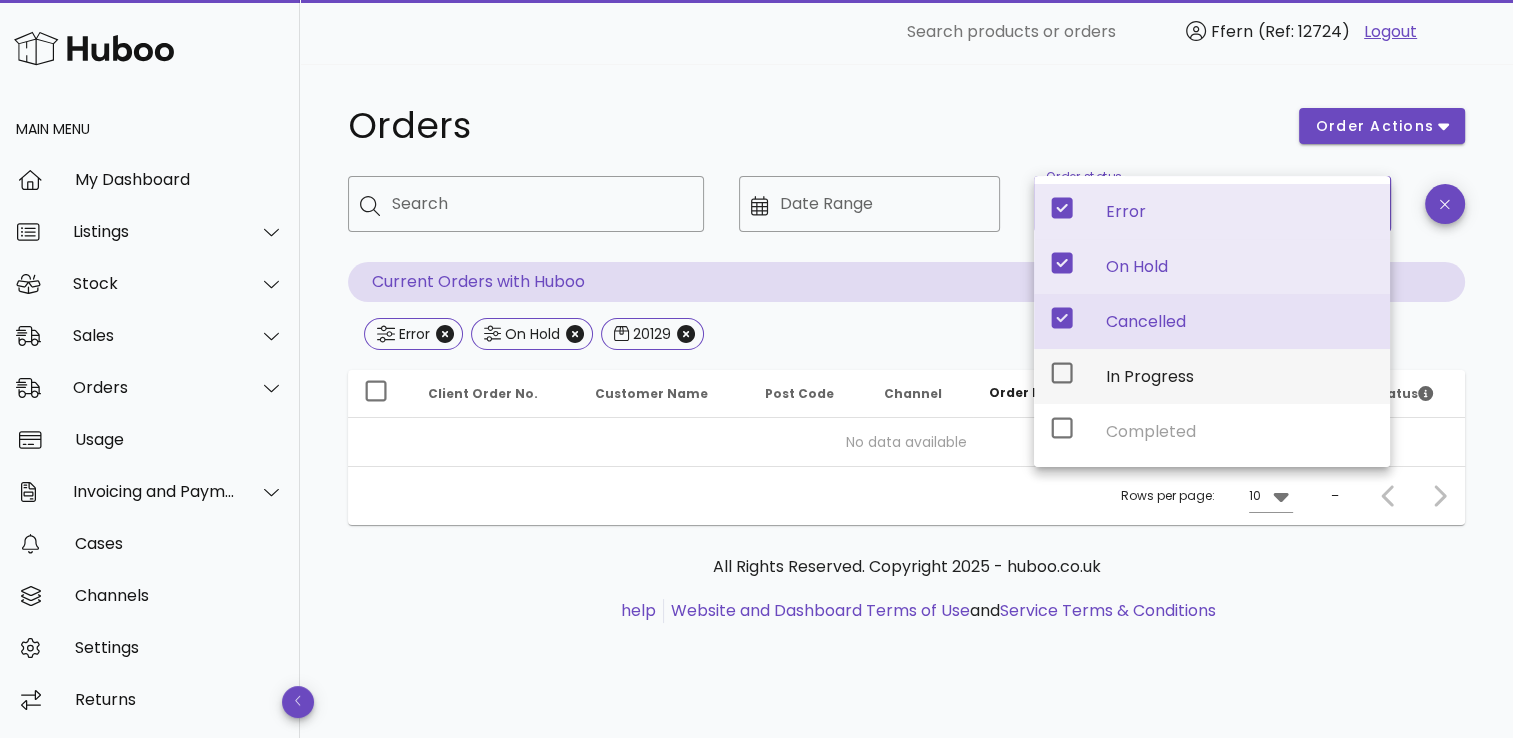 click 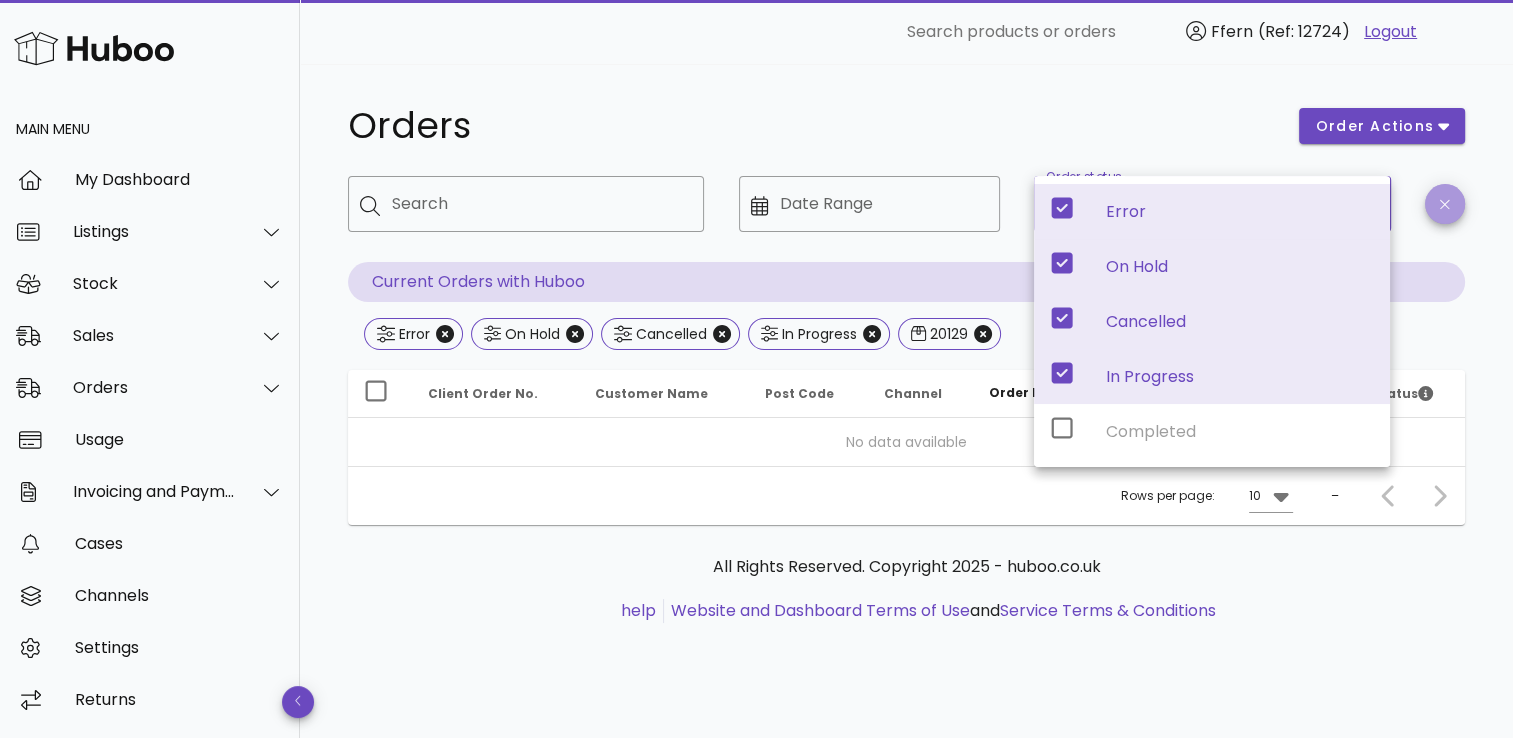 click 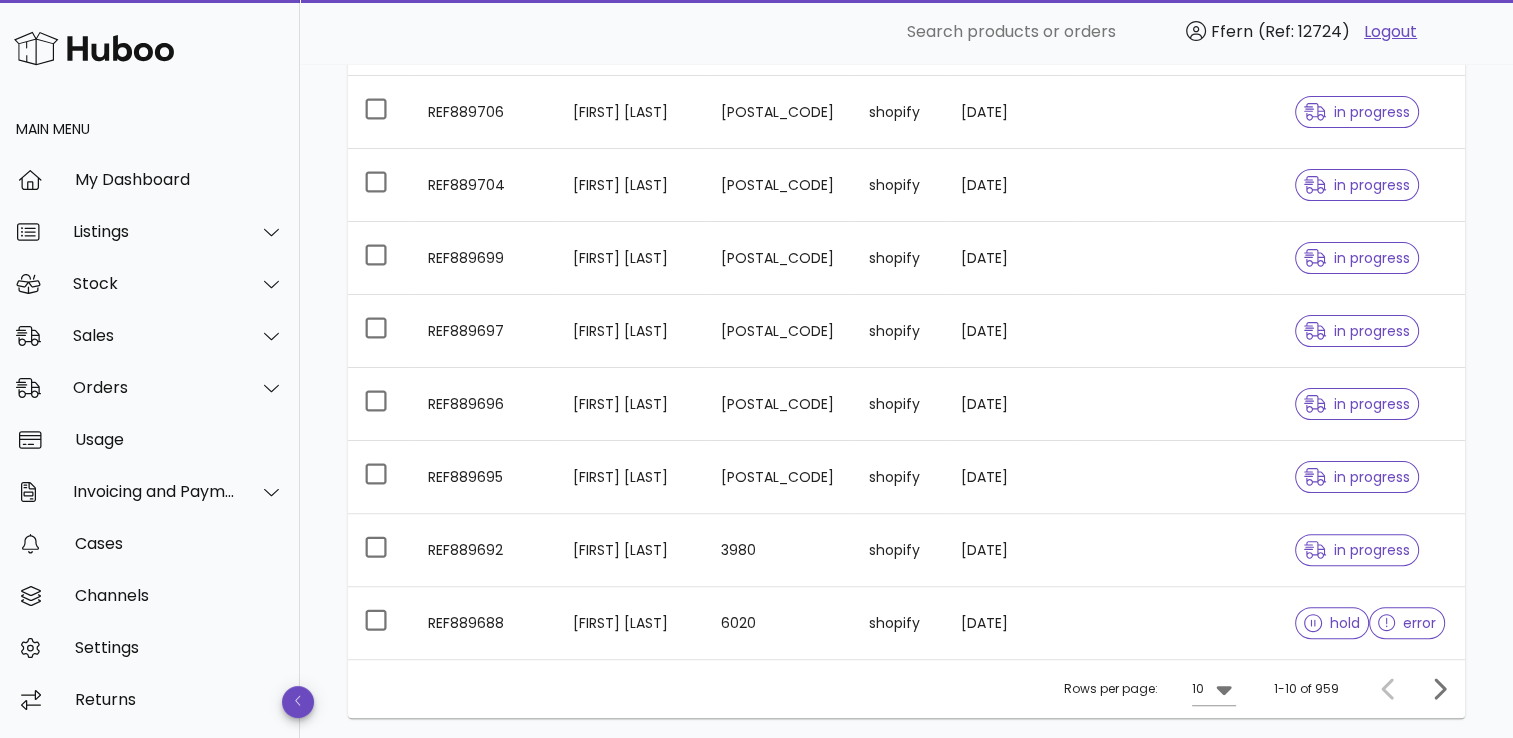 scroll, scrollTop: 576, scrollLeft: 0, axis: vertical 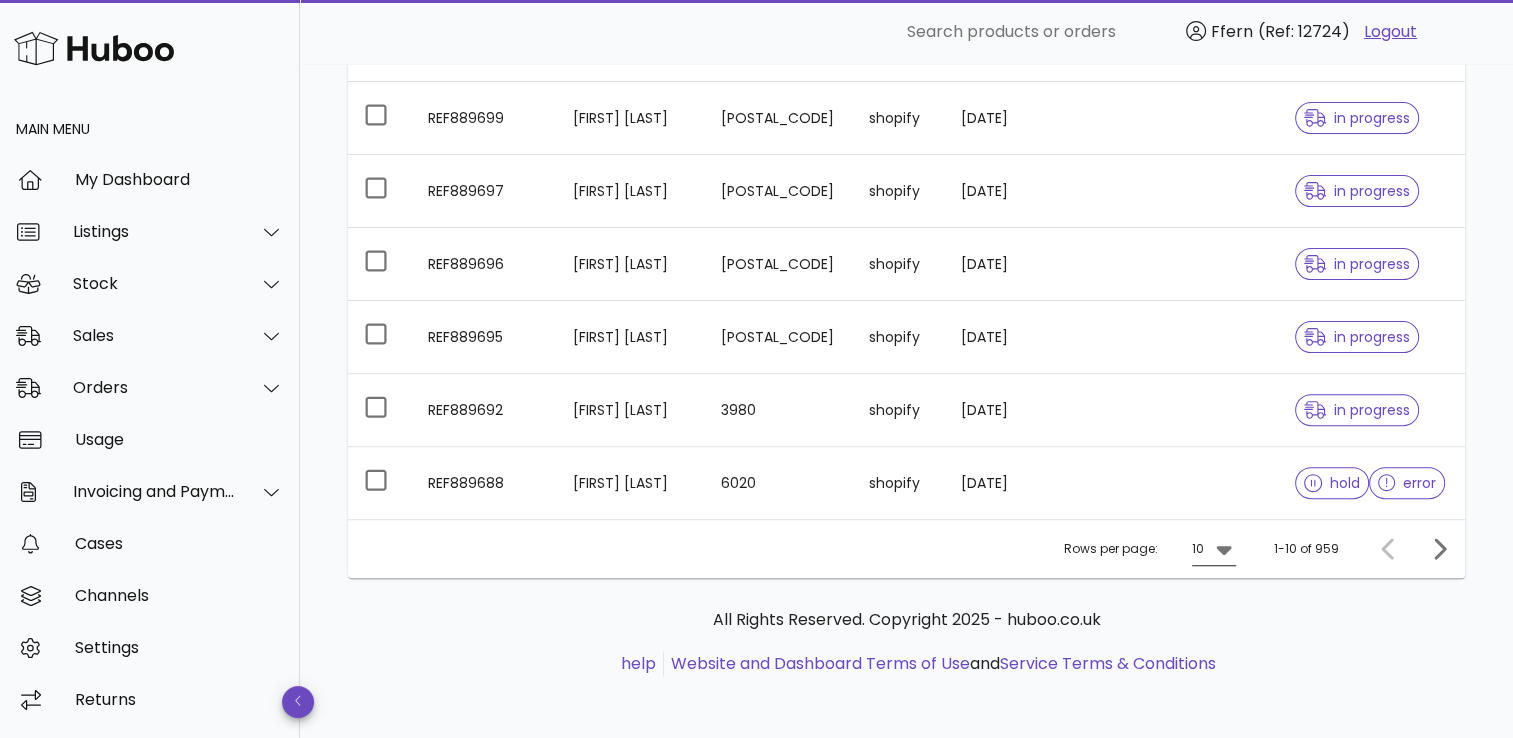 click 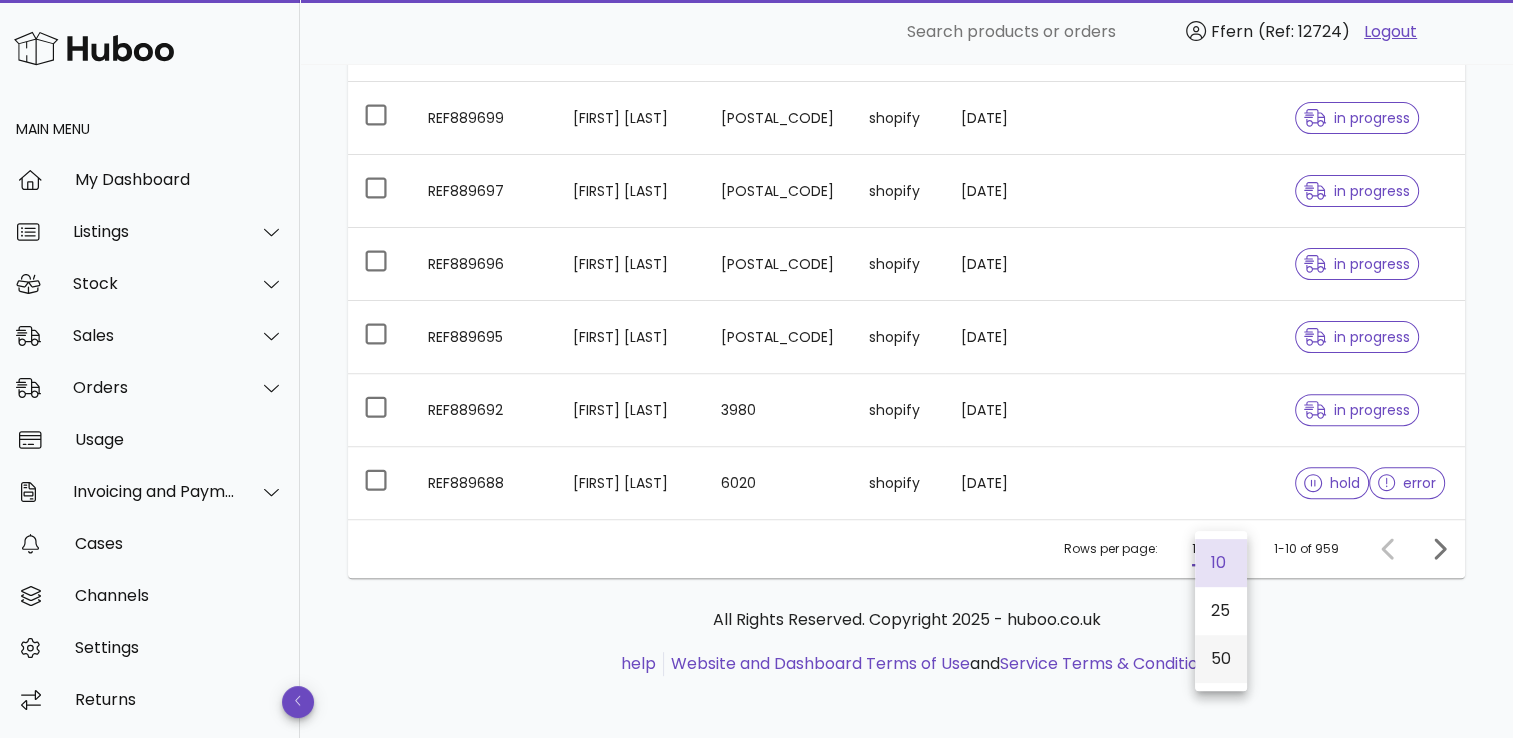 click on "50" at bounding box center (1221, 658) 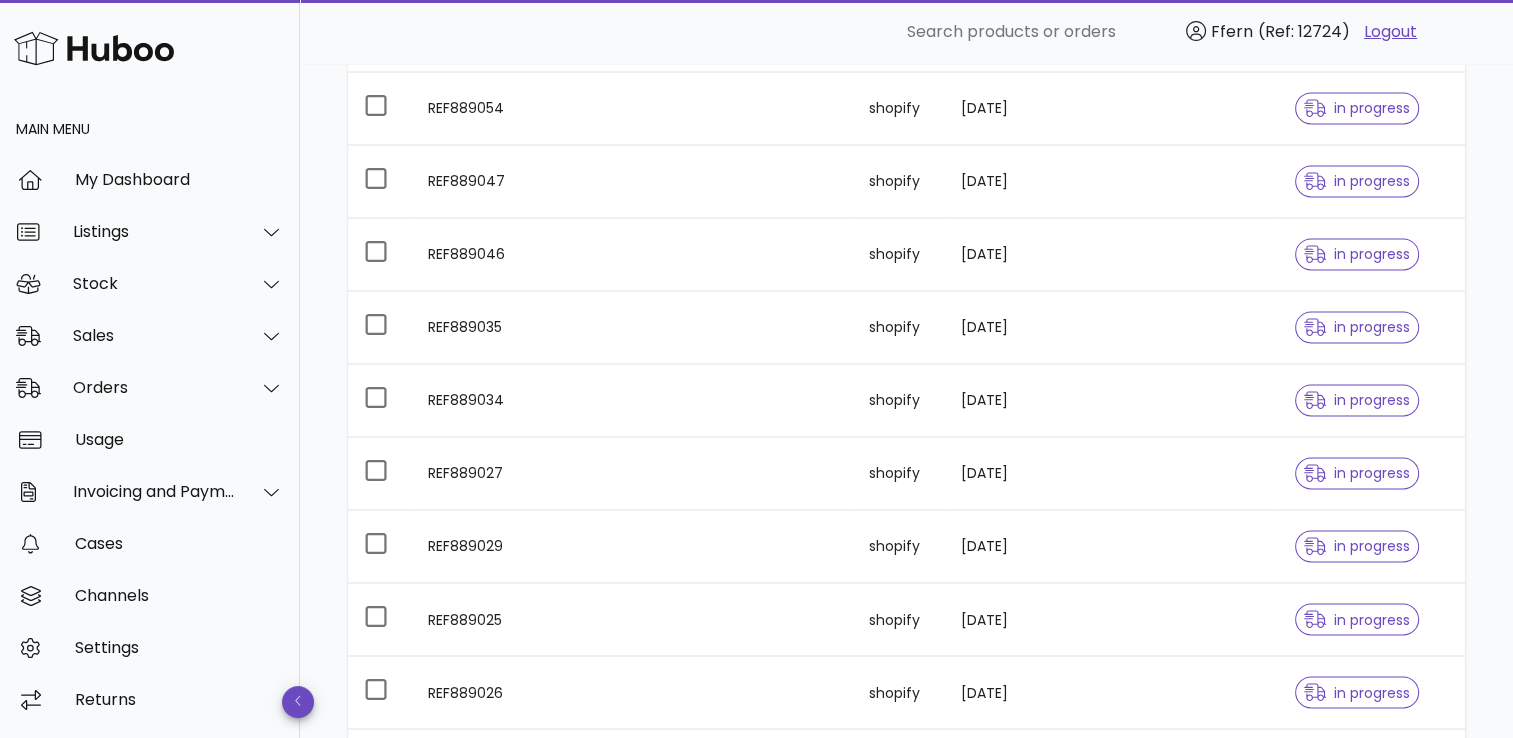 scroll, scrollTop: 3216, scrollLeft: 0, axis: vertical 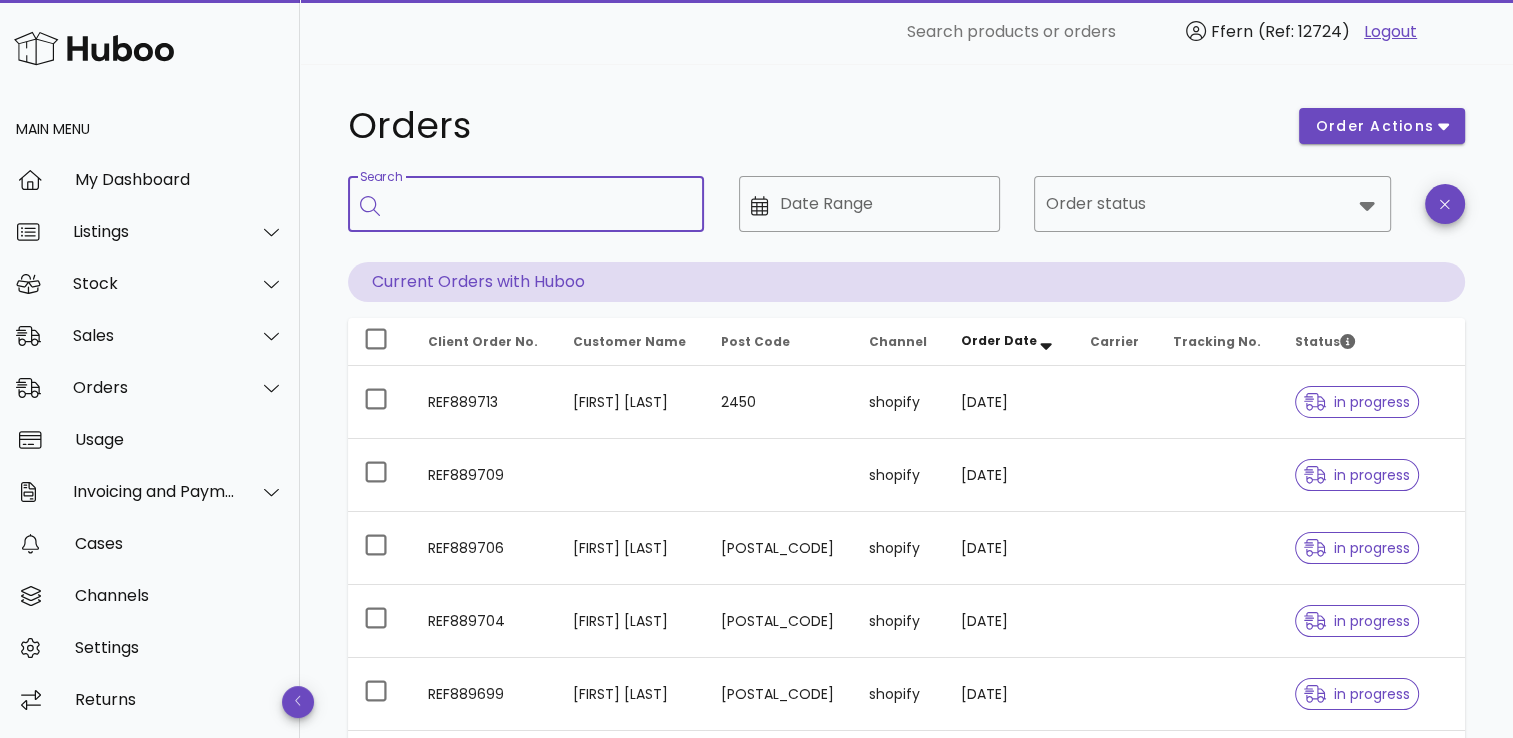 click on "Search" at bounding box center (540, 204) 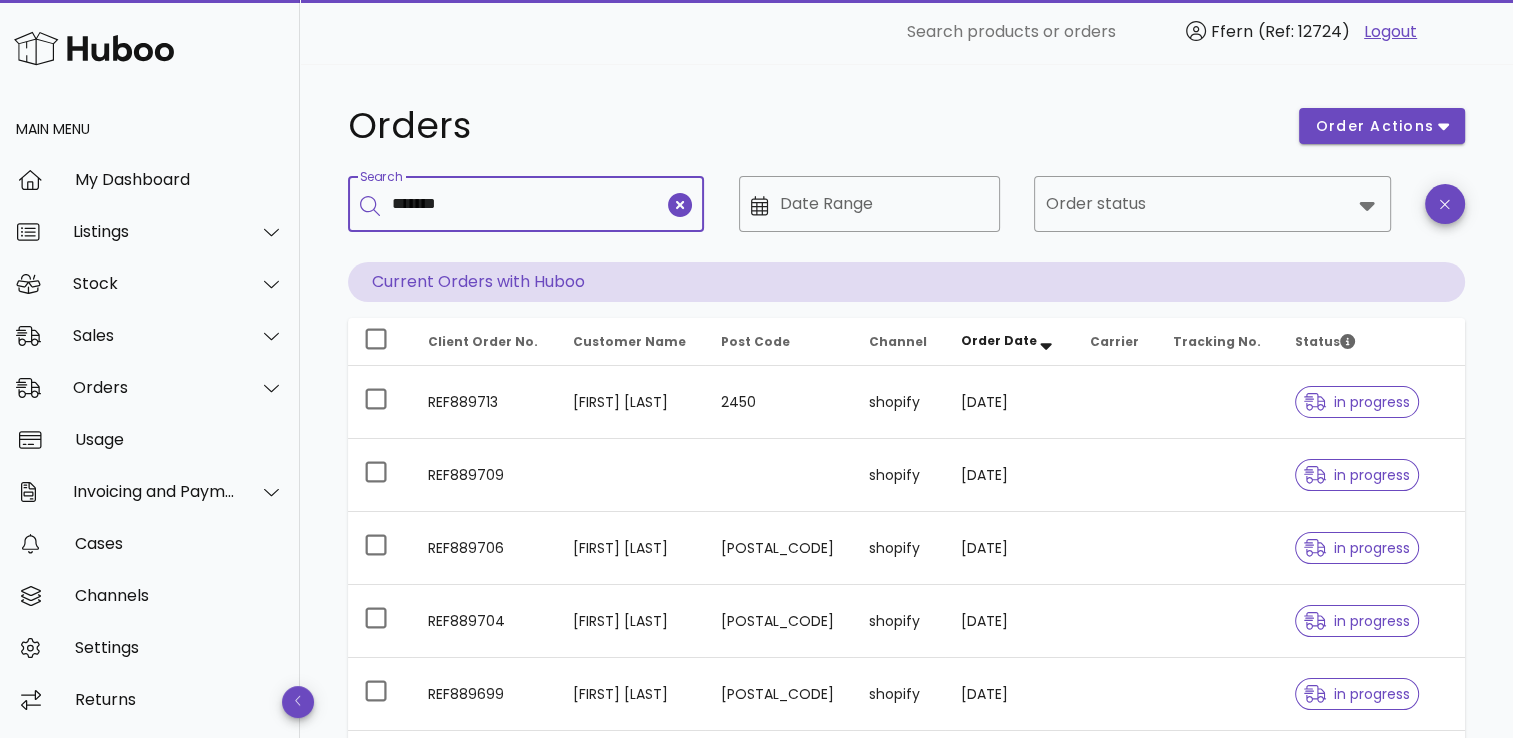 type on "*******" 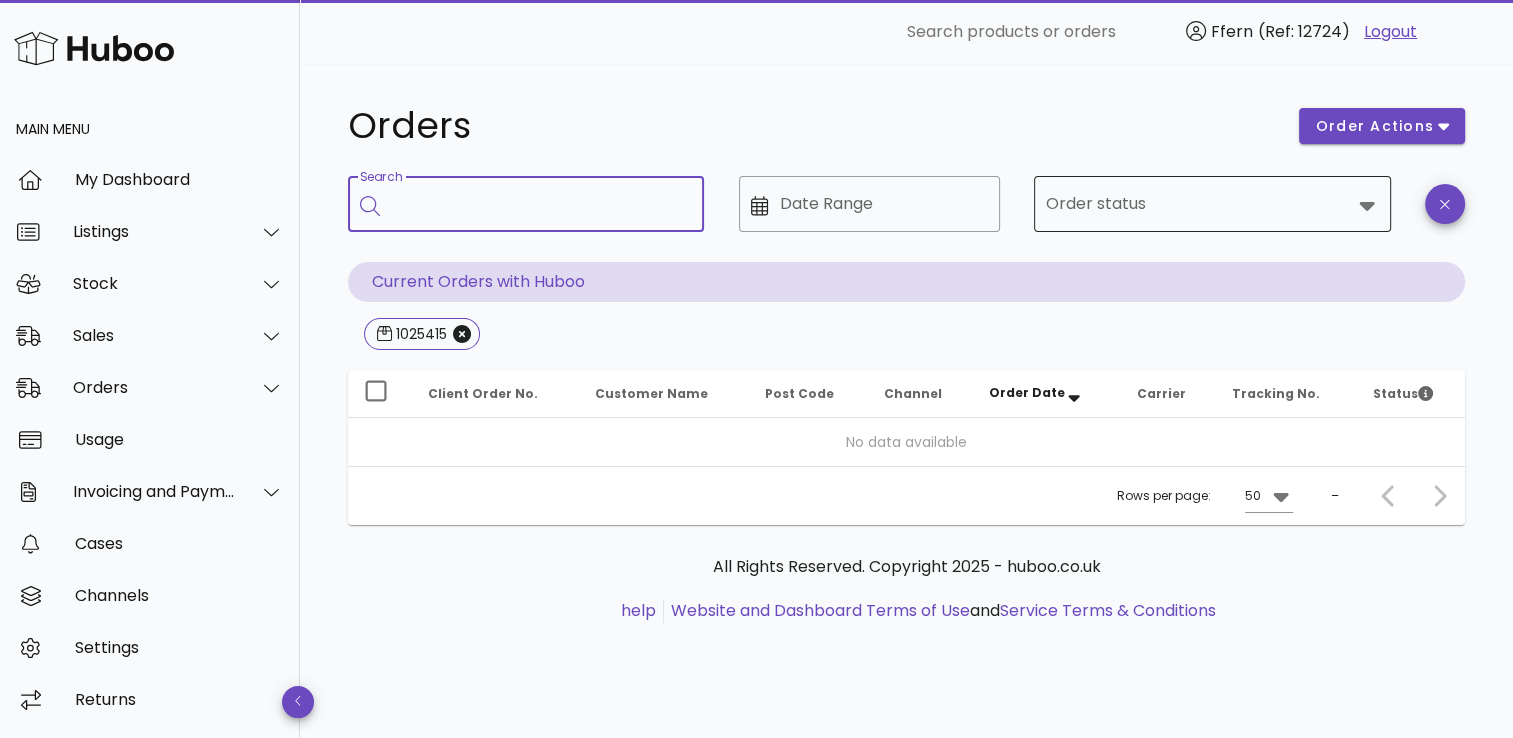 click on "Order status" at bounding box center [1198, 204] 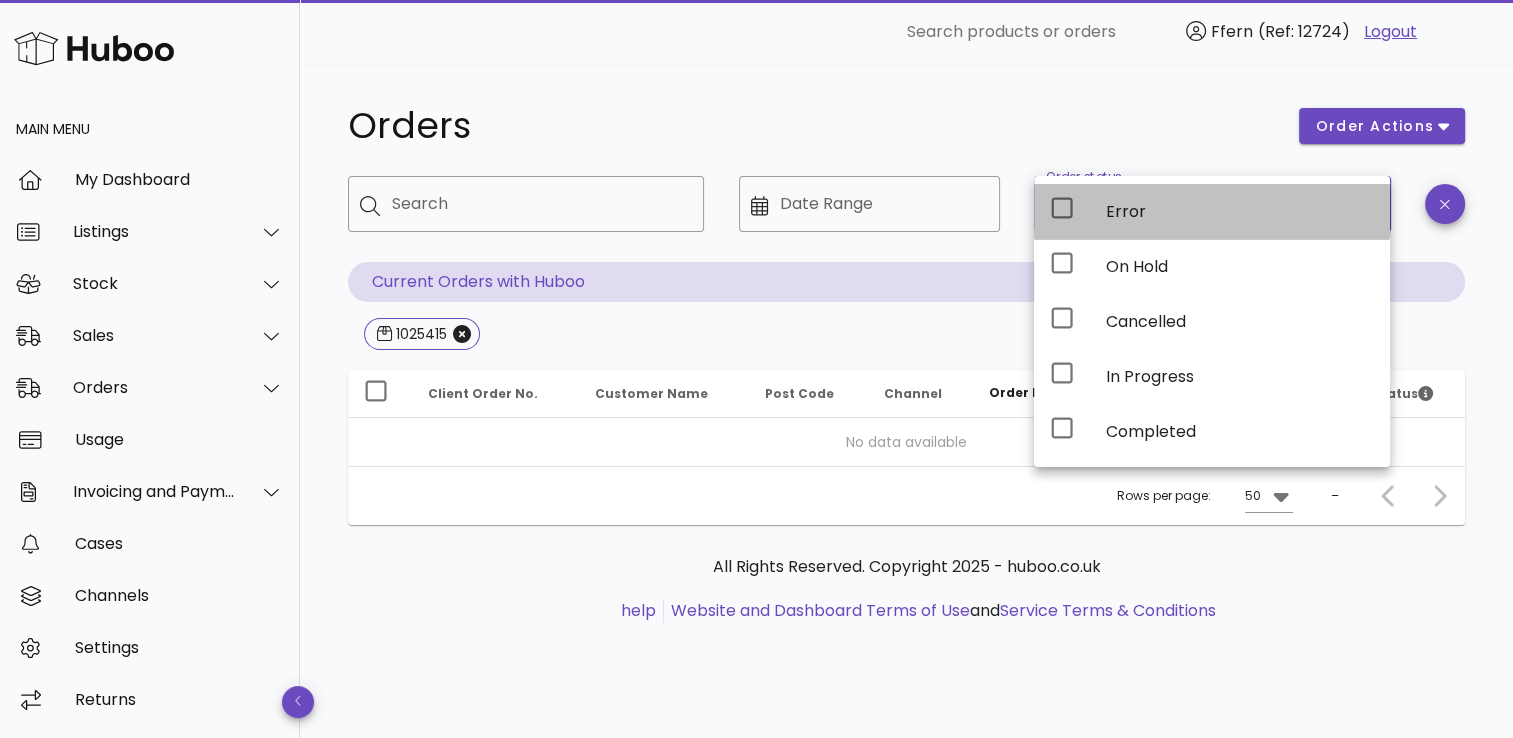 click 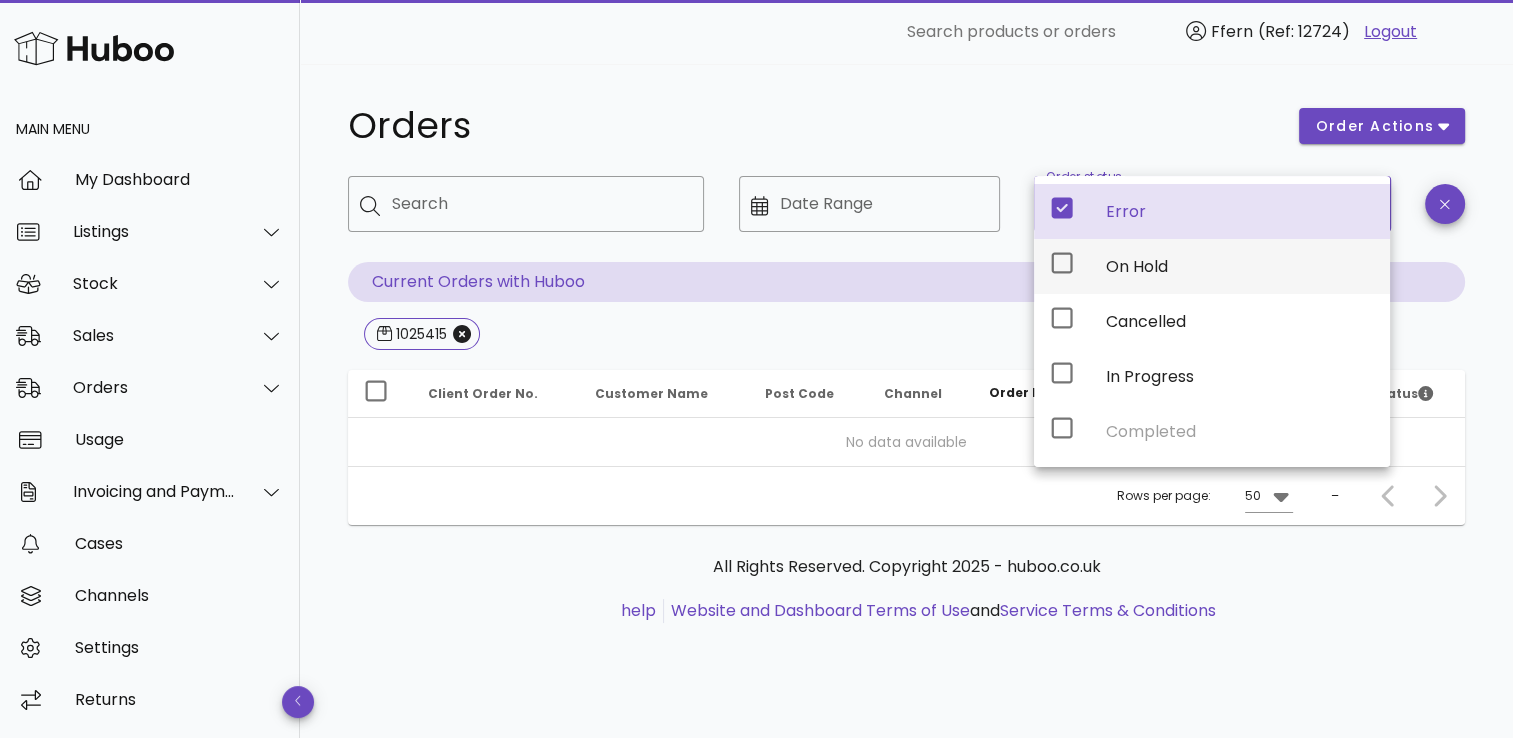 click 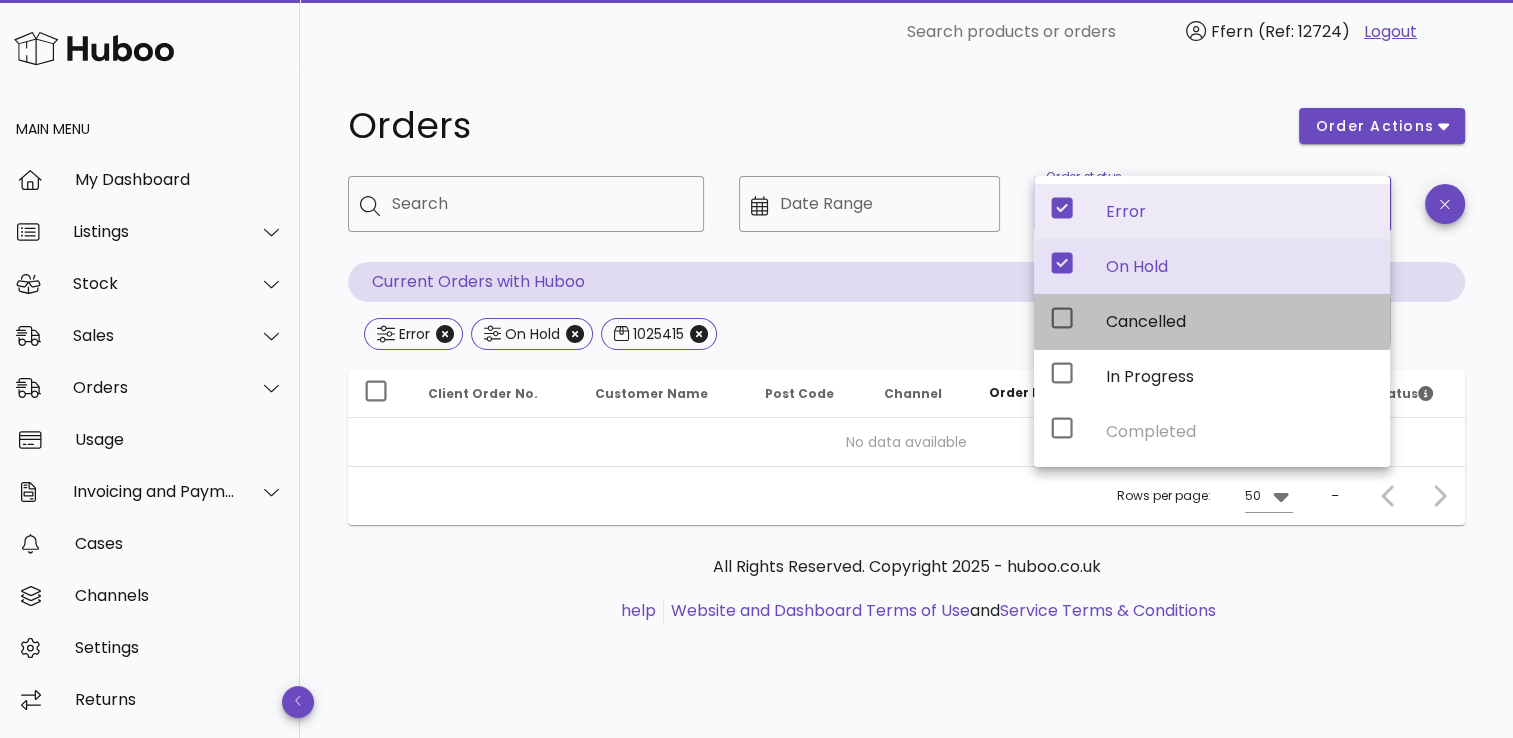 click 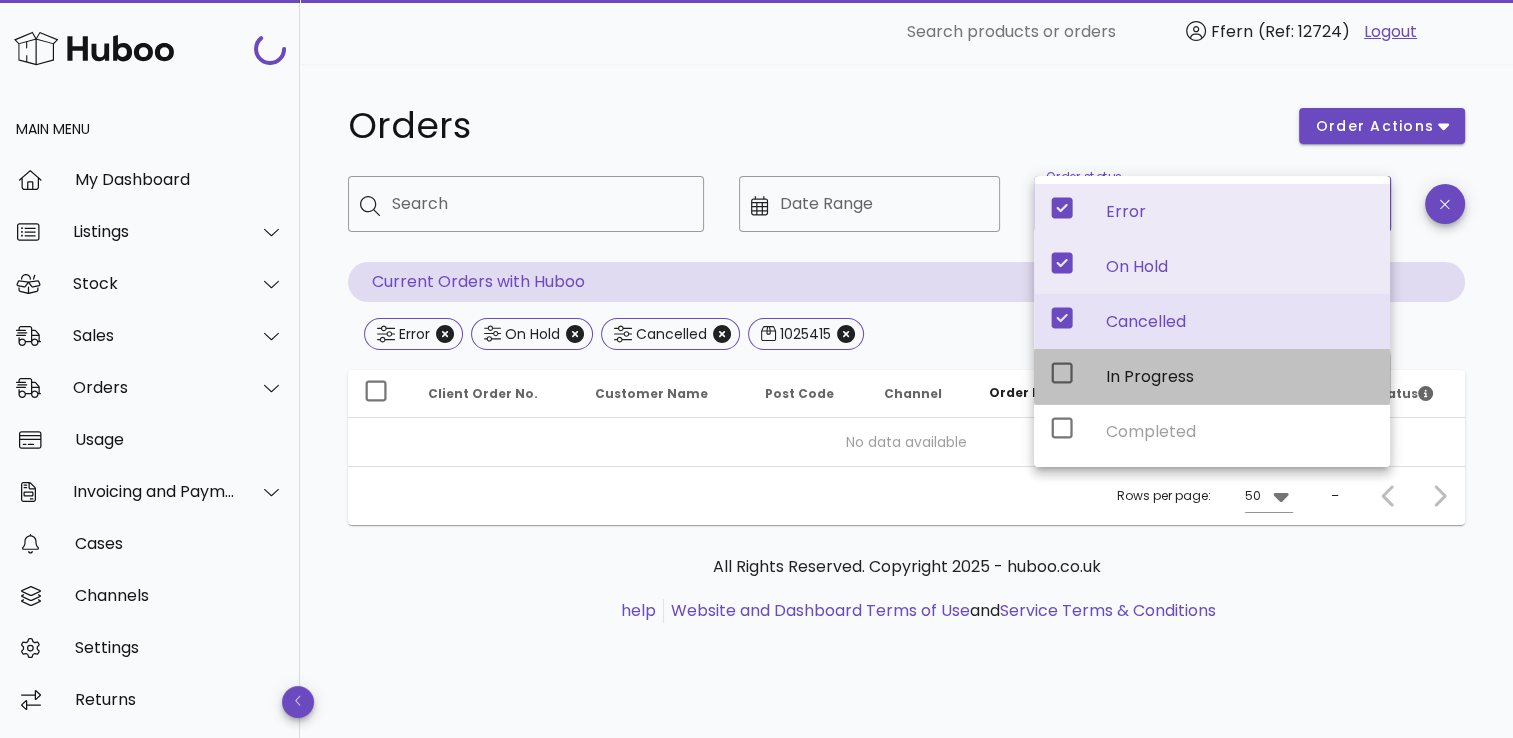 click 